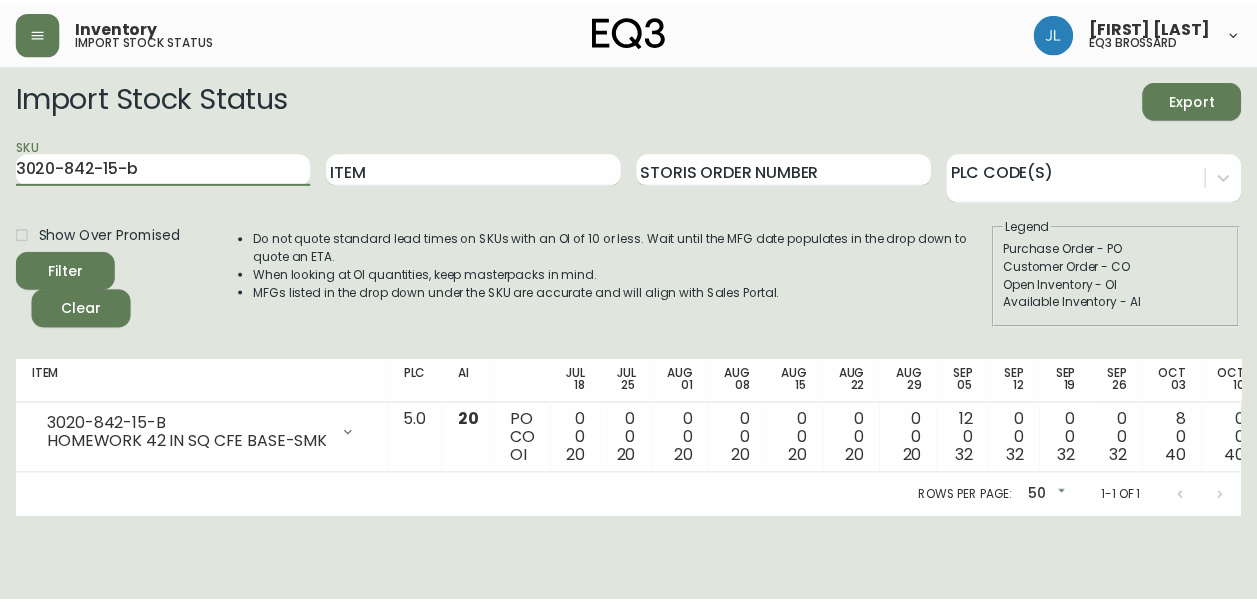 scroll, scrollTop: 0, scrollLeft: 0, axis: both 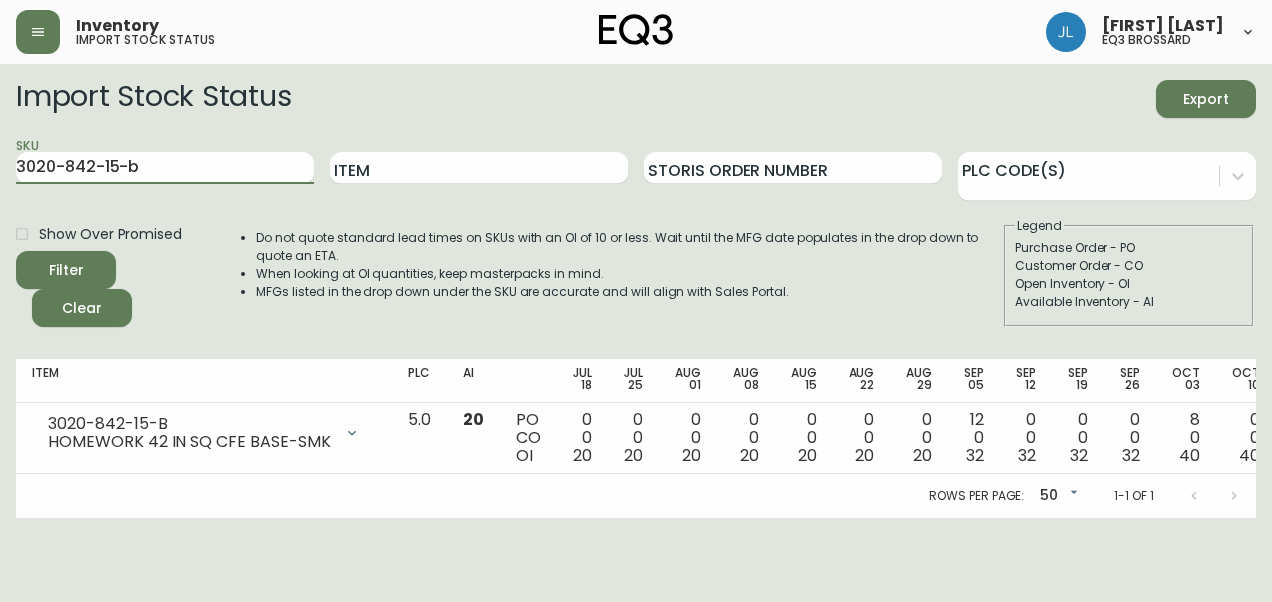 drag, startPoint x: 218, startPoint y: 168, endPoint x: 0, endPoint y: 153, distance: 218.51544 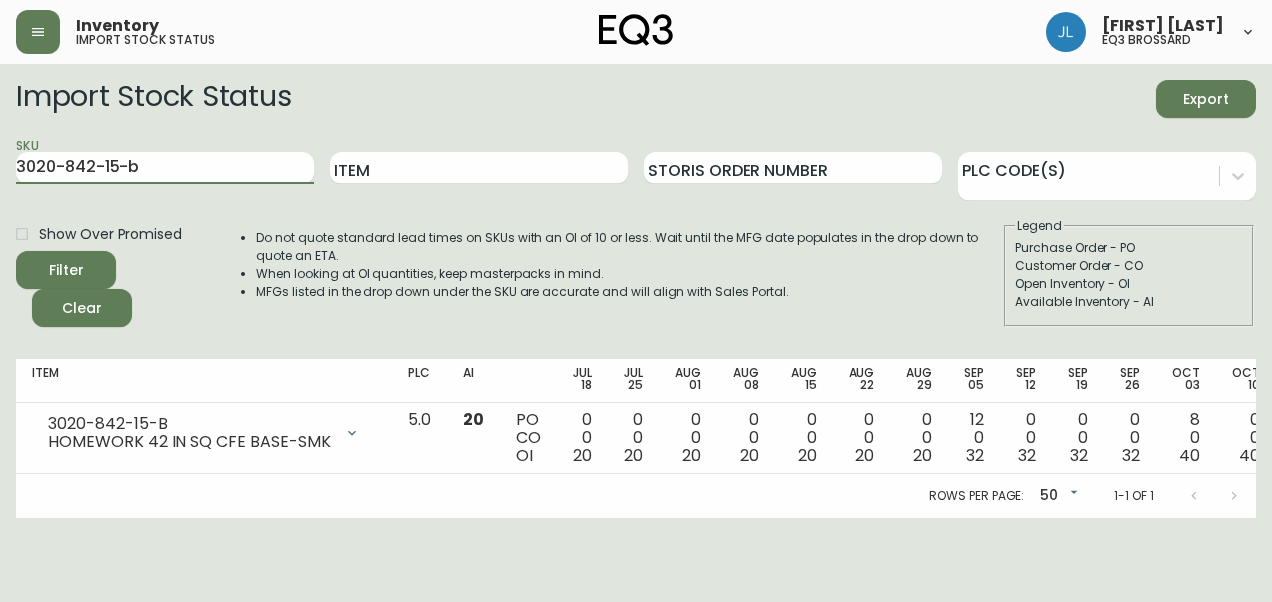 click on "Inventory import stock status Josiane Lamarche eq3 brossard   Import Stock Status Export SKU 3020-842-15-b Item Storis Order Number PLC Code(s) Show Over Promised Filter Clear Do not quote standard lead times on SKUs with an OI of 10 or less. Wait until the MFG date populates in the drop down to quote an ETA. When looking at OI quantities, keep masterpacks in mind. MFGs listed in the drop down under the SKU are accurate and will align with Sales Portal. Legend Purchase Order - PO Customer Order - CO Open Inventory - OI Available Inventory - AI Item PLC AI Jul 18 Jul 25 Aug 01 Aug 08 Aug 15 Aug 22 Aug 29 Sep 05 Sep 12 Sep 19 Sep 26 Oct 03 Oct 10 Future 3020-842-15-B HOMEWORK 42 IN SQ CFE BASE-SMK Opening Balance 20 ( Jul 18, 2025 ) Available Inventory 20 ( Jul 18, 2025 ) Purchase Order (P019511) 12 ( Sep 05, 2025 ) Purchase Order (P019556) 8 ( Oct 03, 2025 ) 5.0 20 PO CO OI 0 0 20 0 0 20 0 0 20 0 0 20 0 0 20 0 0 20 0 0 20 12 0 32 0 0 32 0 0 32 0 0 32 8 0 40 0 0 40 0 0 40 Rows per page: 50 50" at bounding box center [636, 259] 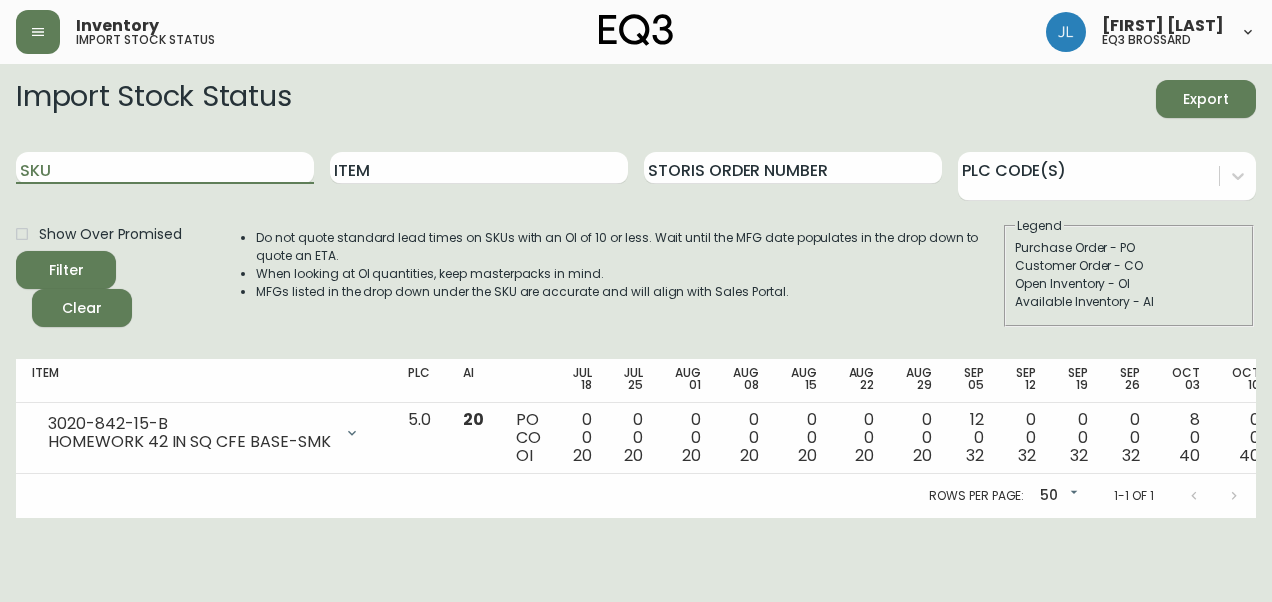 type 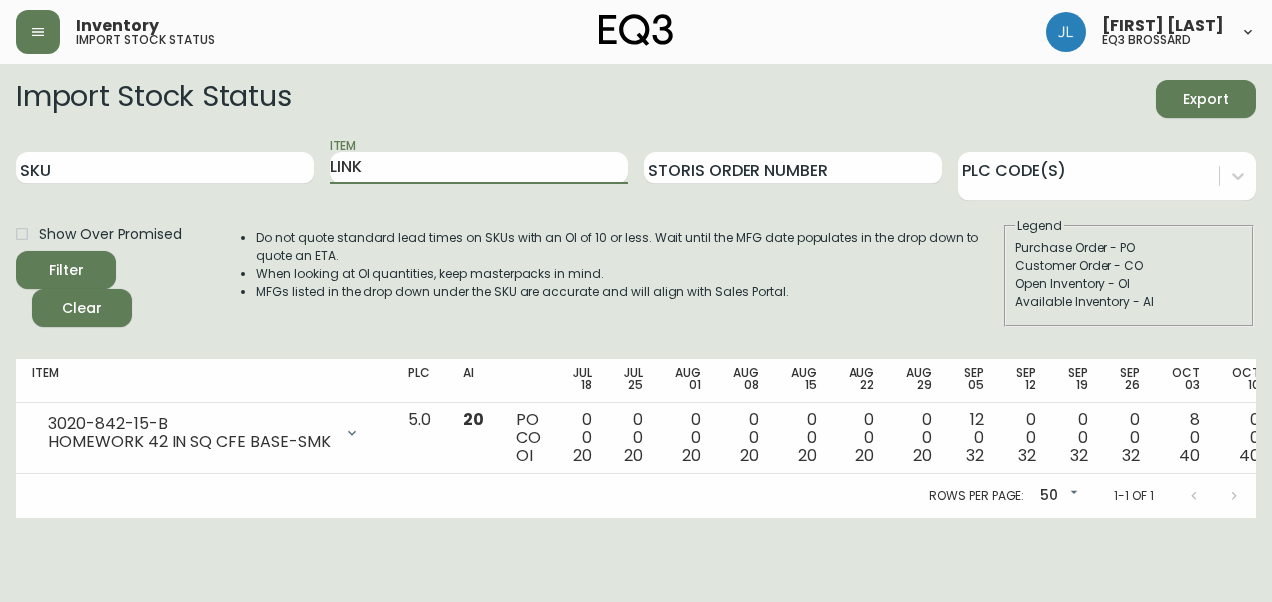 type on "LINK" 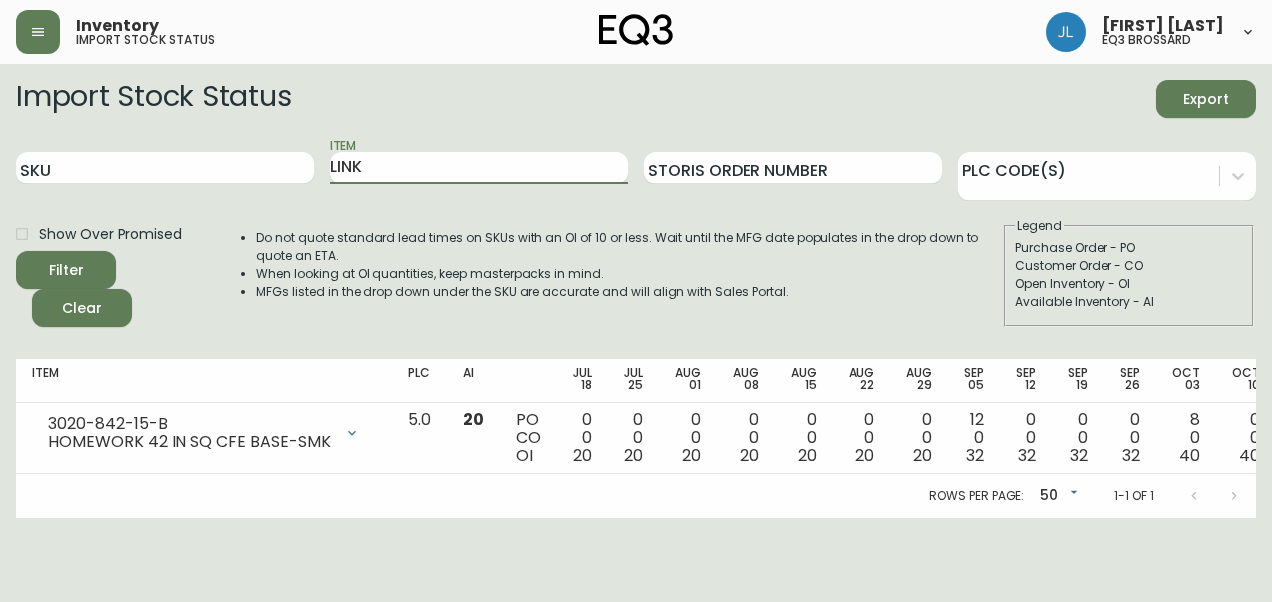 click on "Filter" at bounding box center (66, 270) 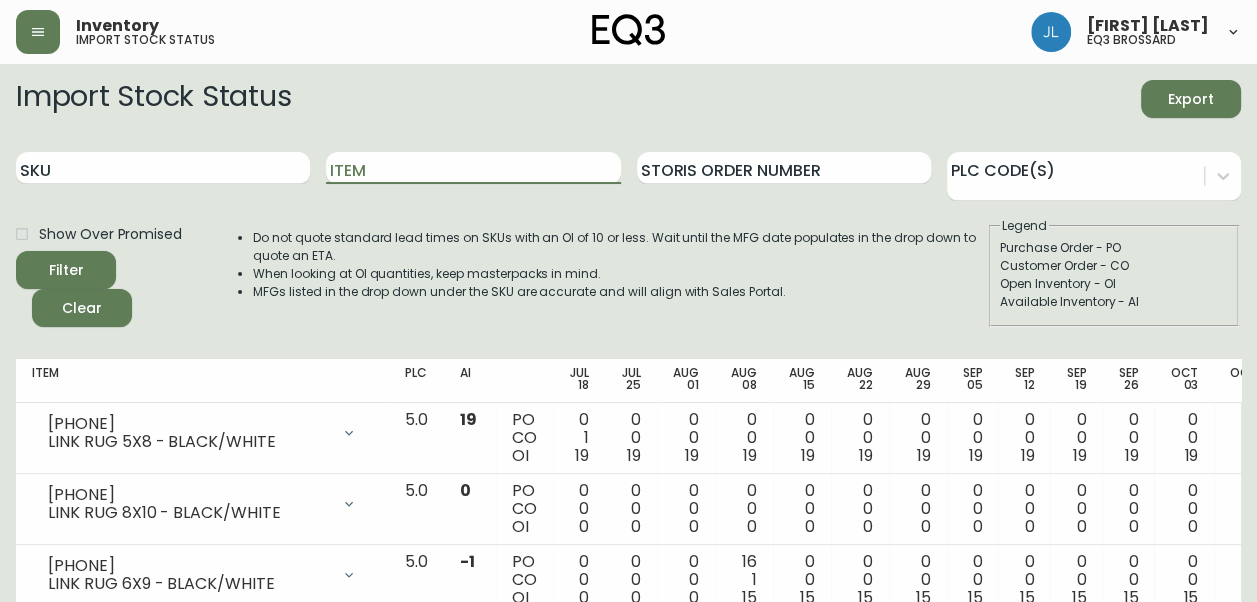 scroll, scrollTop: 214, scrollLeft: 0, axis: vertical 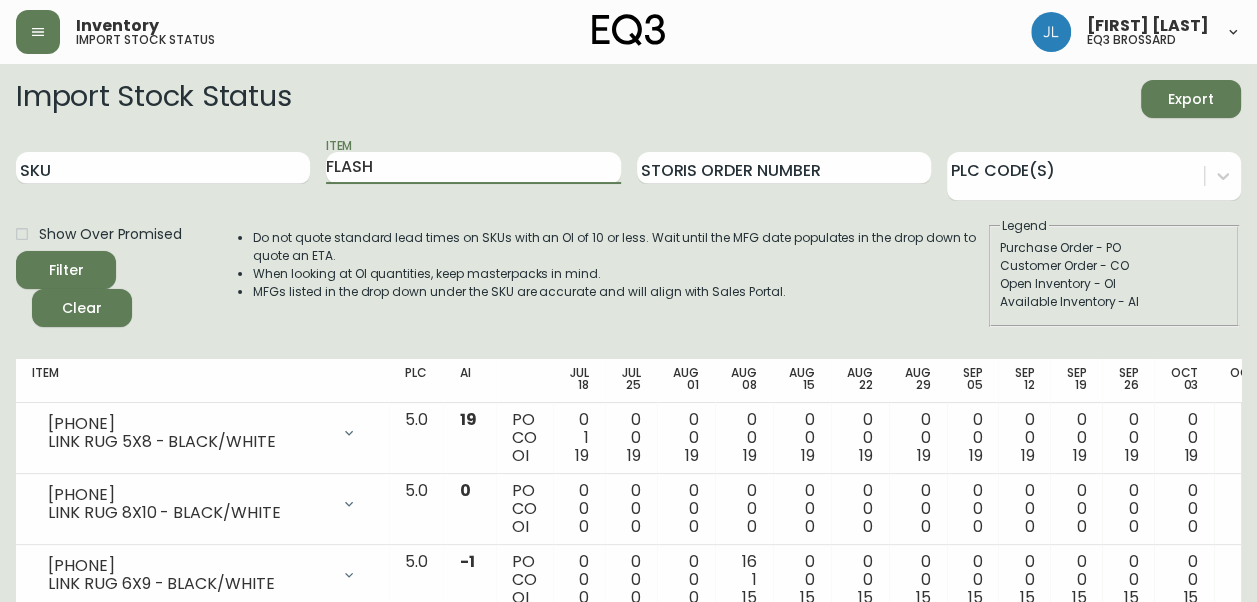 type on "FLASH" 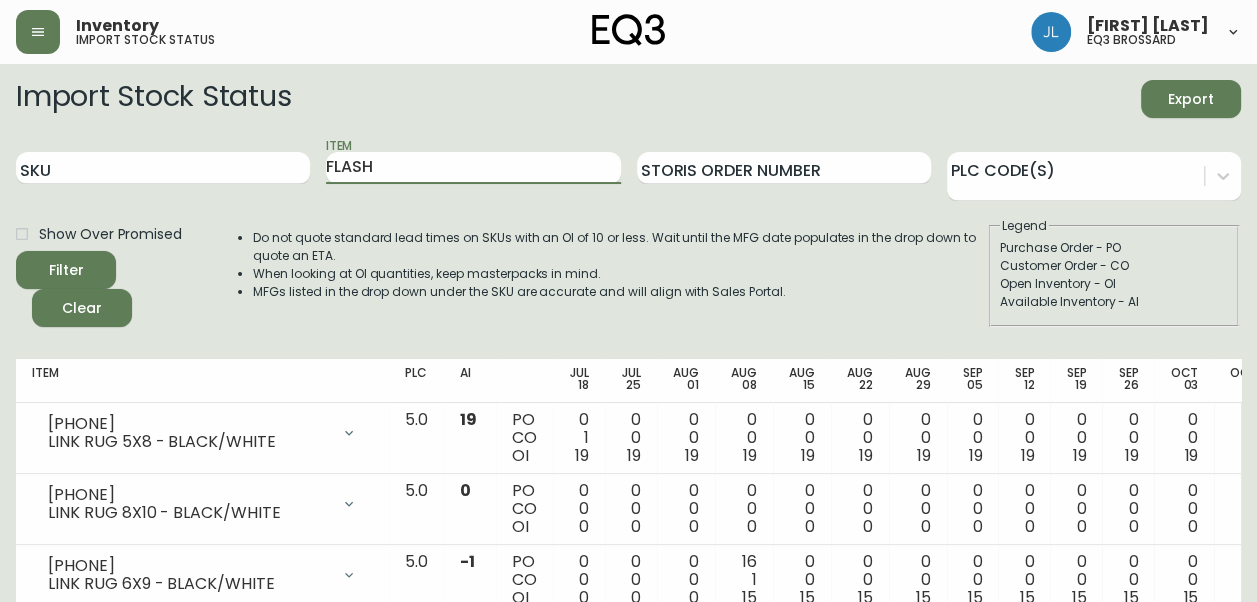 click on "Filter" at bounding box center (66, 270) 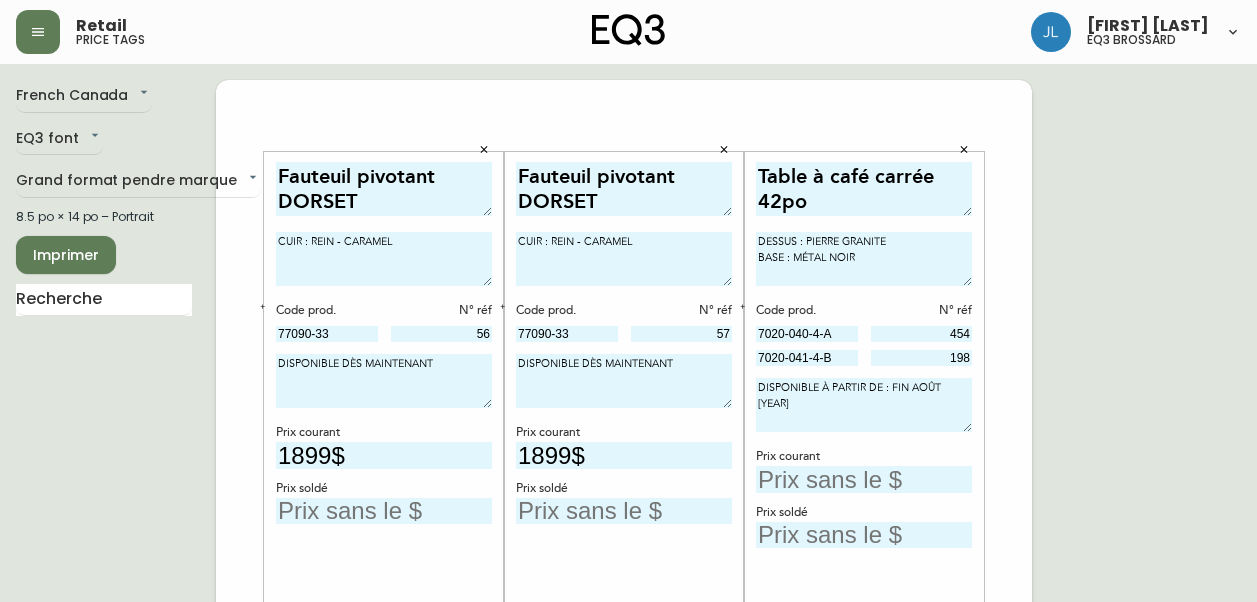 scroll, scrollTop: 716, scrollLeft: 0, axis: vertical 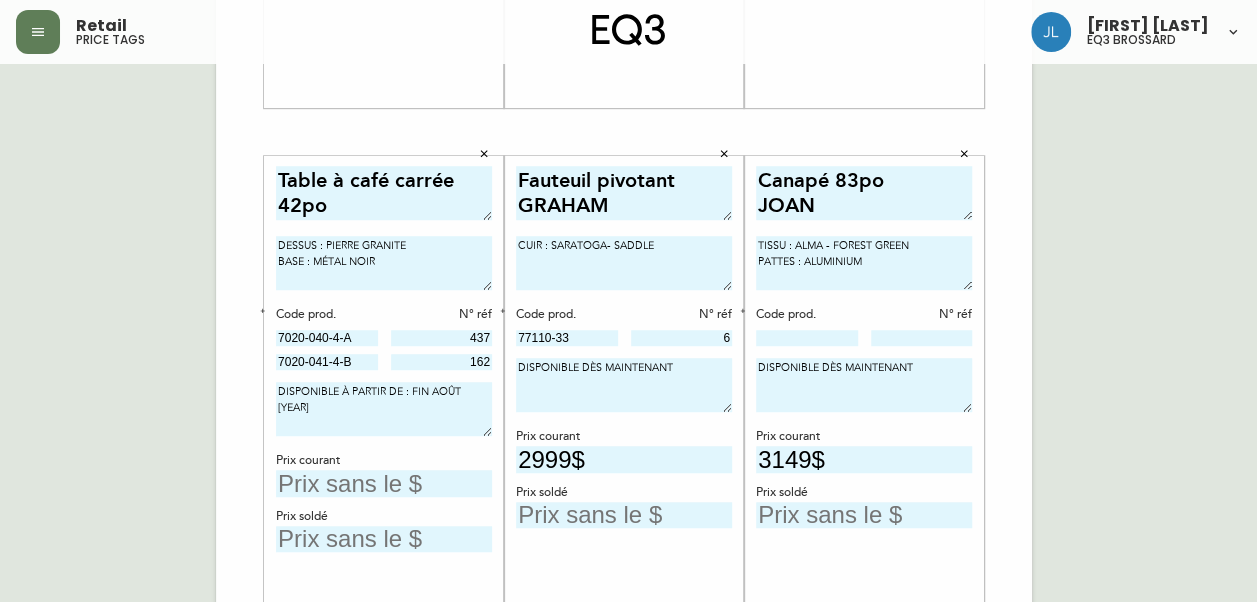 click at bounding box center [384, 483] 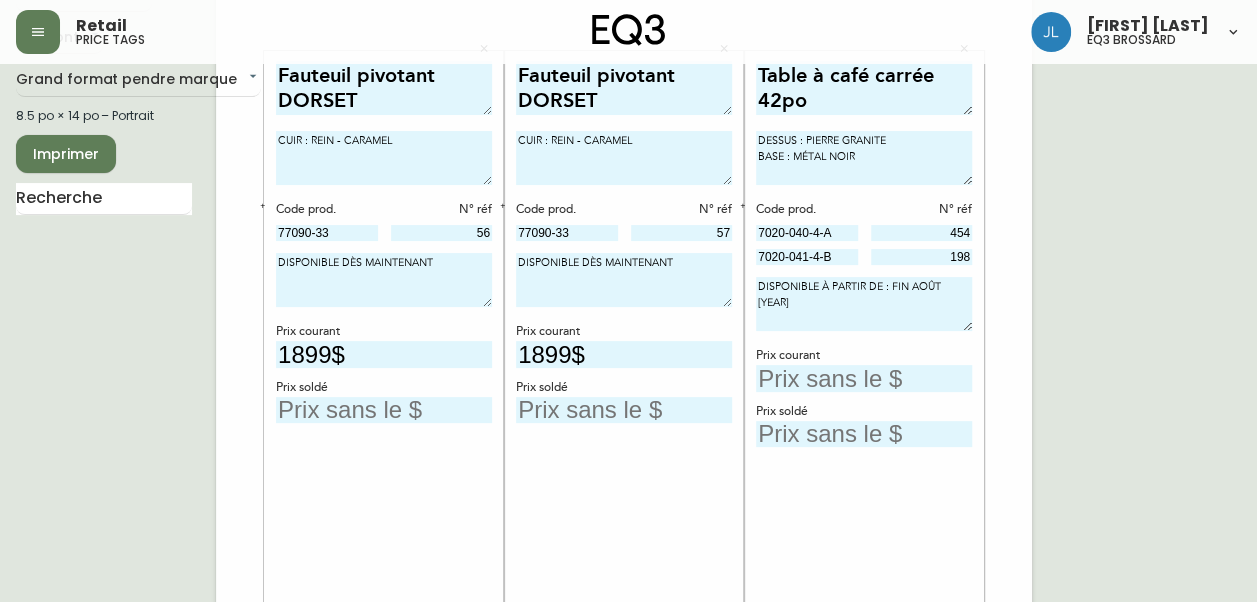 scroll, scrollTop: 99, scrollLeft: 0, axis: vertical 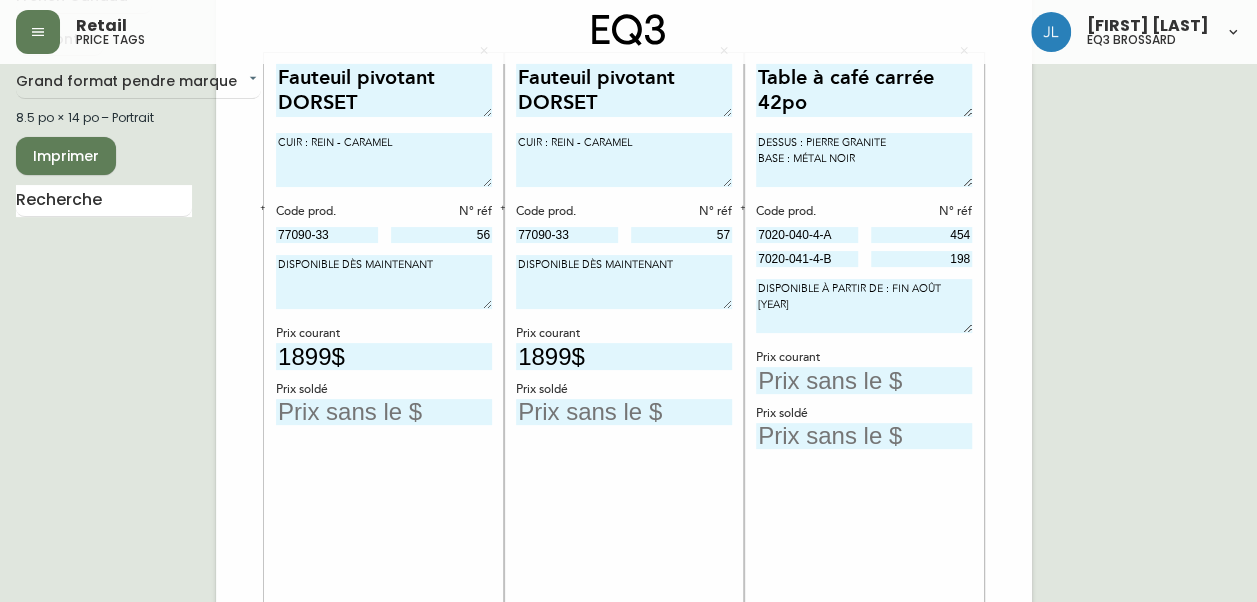type on "2399$" 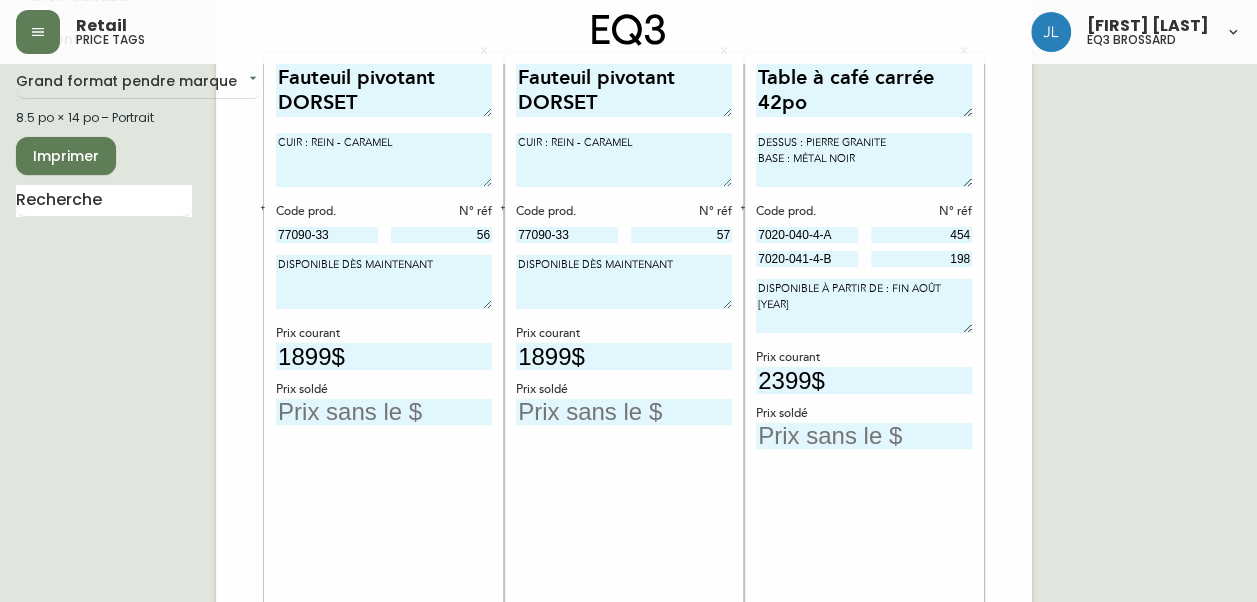 scroll, scrollTop: 369, scrollLeft: 0, axis: vertical 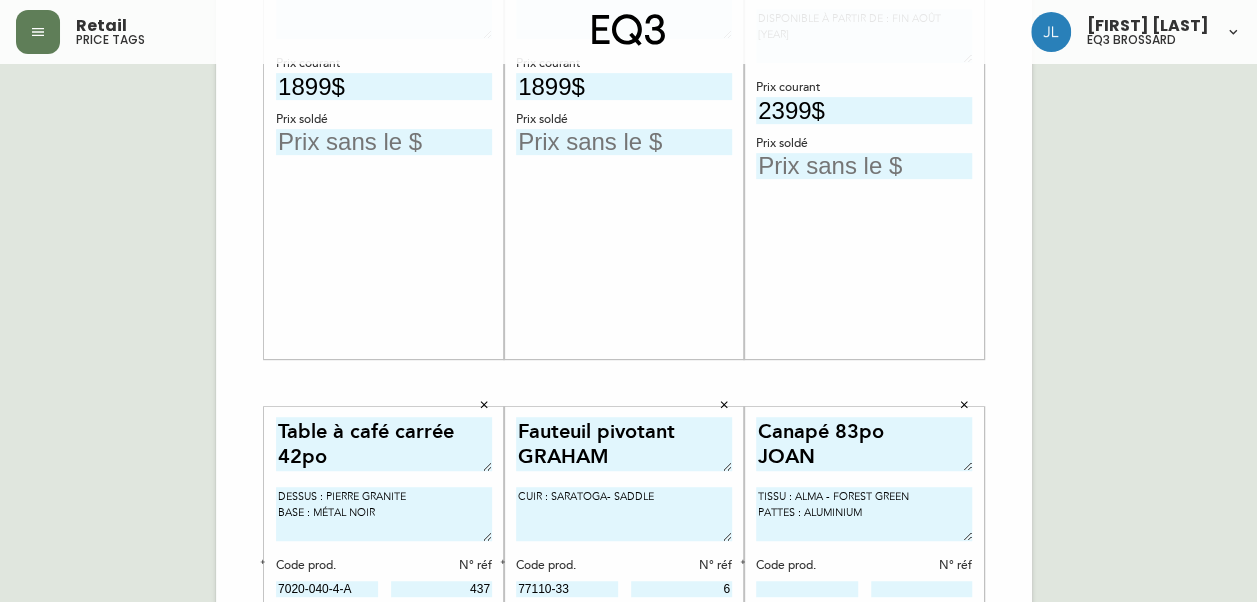 type on "2399$" 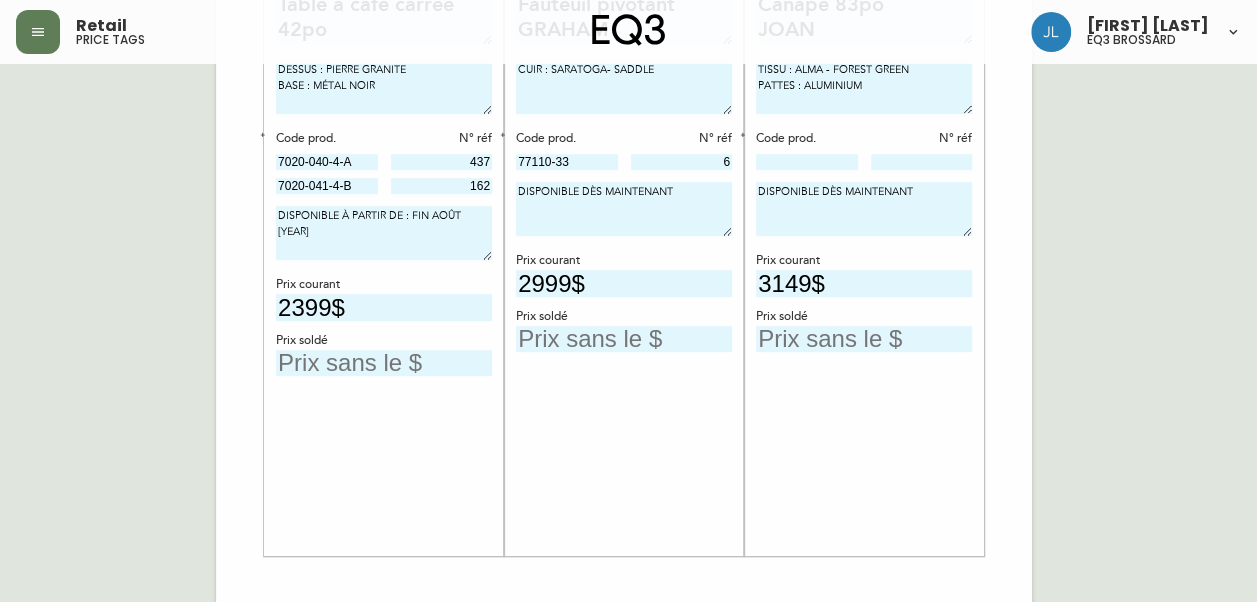 scroll, scrollTop: 782, scrollLeft: 0, axis: vertical 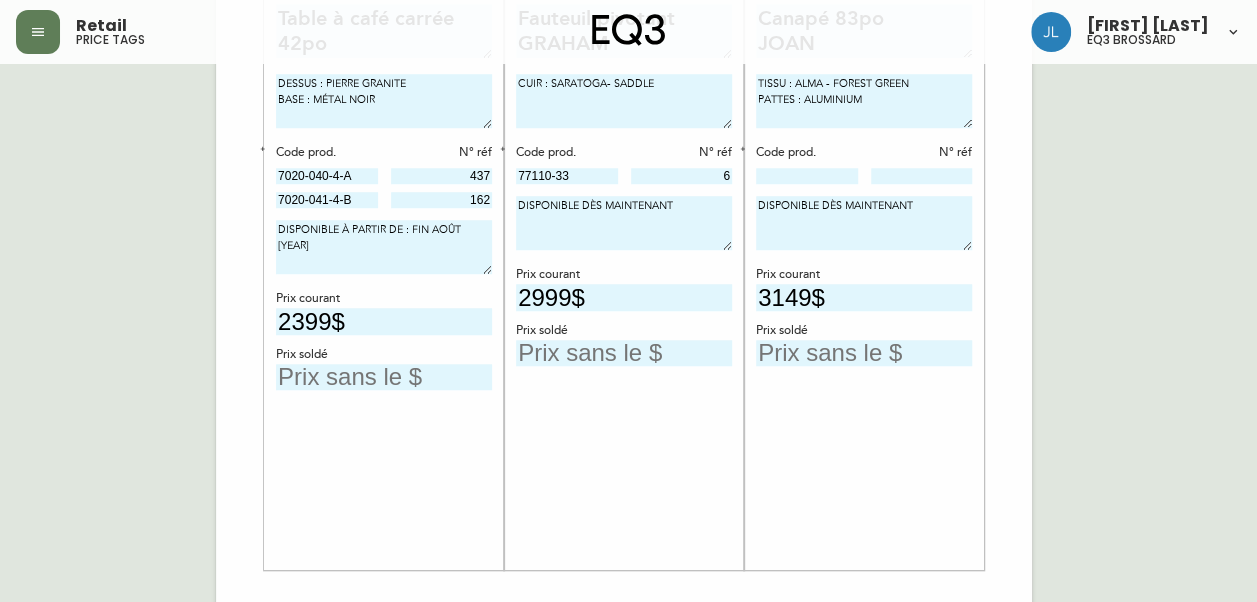 click on "Fauteuil pivotant
GRAHAM CUIR : SARATOGA- SADDLE  Code prod. N° réf [PRODUCT_CODE] 6 DISPONIBLE DÈS MAINTENANT Prix courant 2999$ Prix soldé" at bounding box center (624, 282) 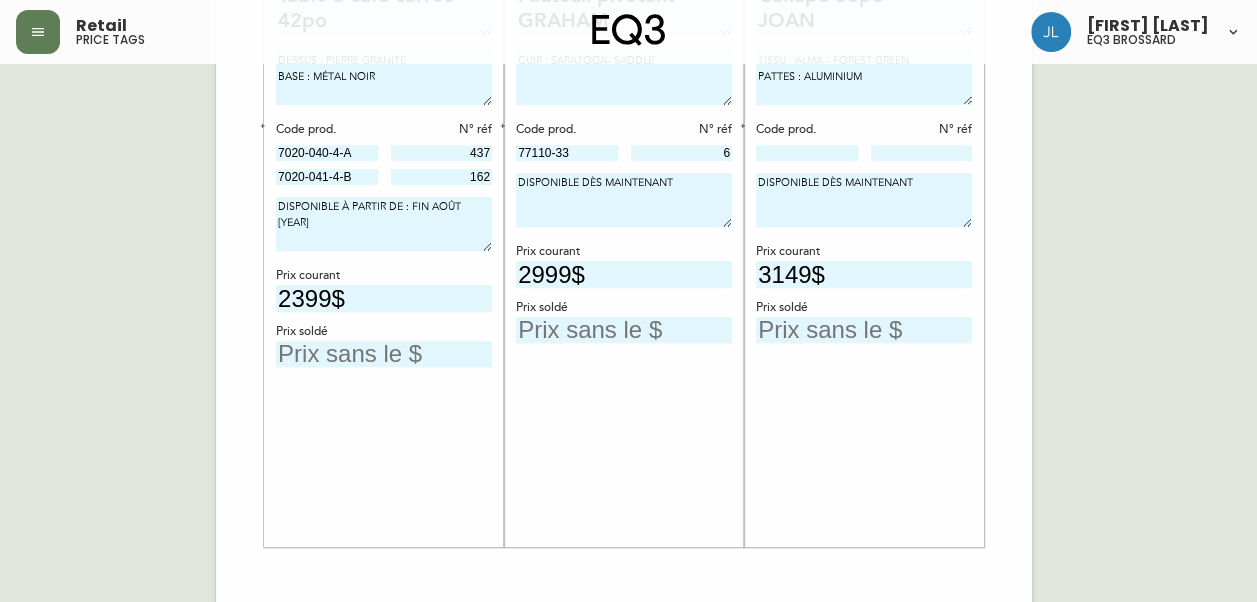 scroll, scrollTop: 814, scrollLeft: 0, axis: vertical 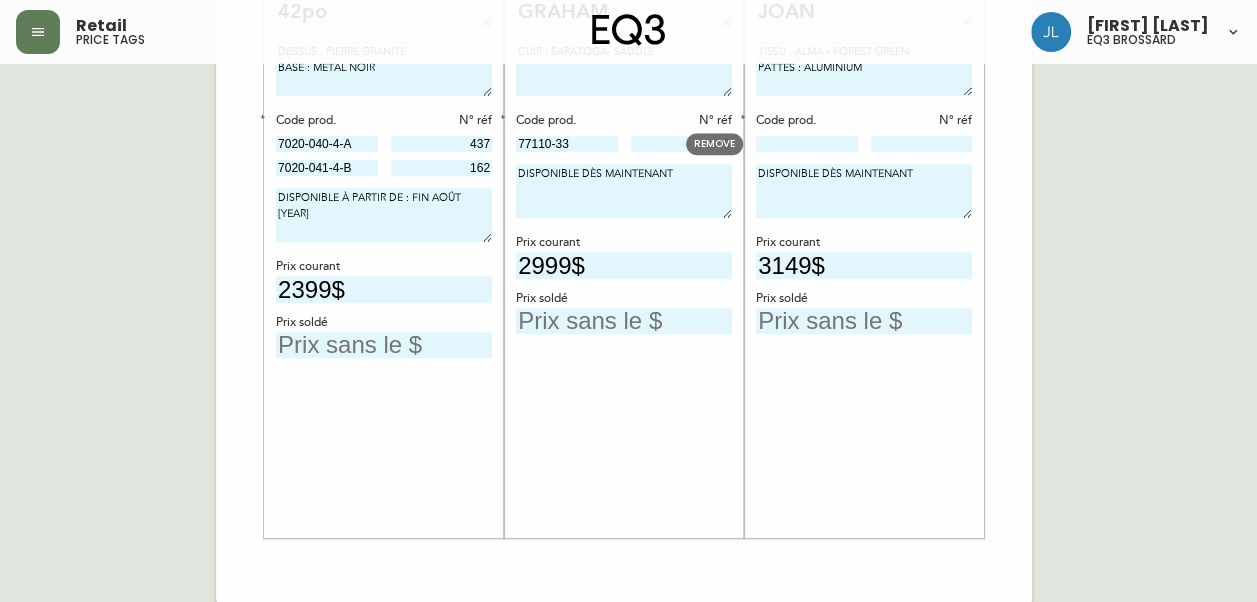 click at bounding box center [807, 144] 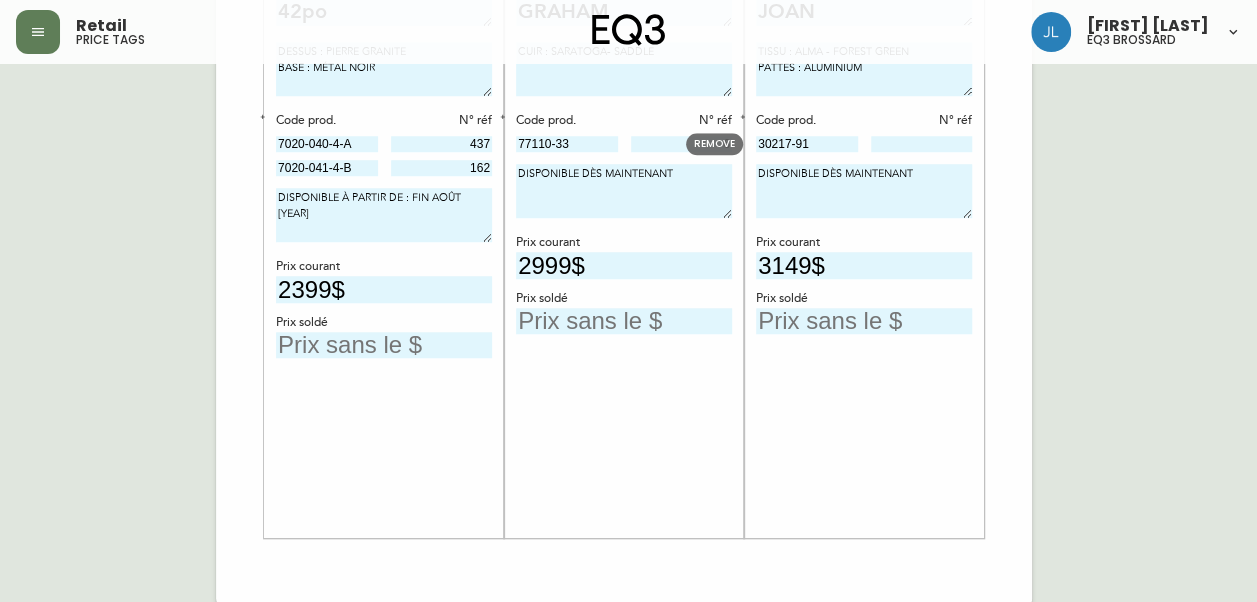 type on "30217-91" 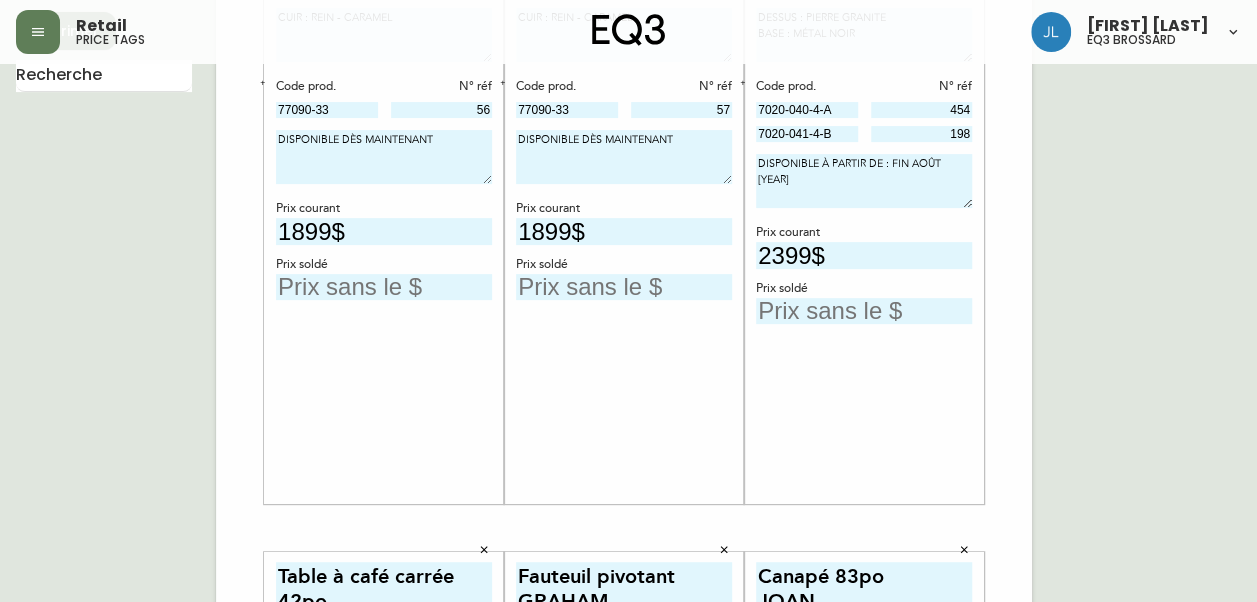 scroll, scrollTop: 226, scrollLeft: 0, axis: vertical 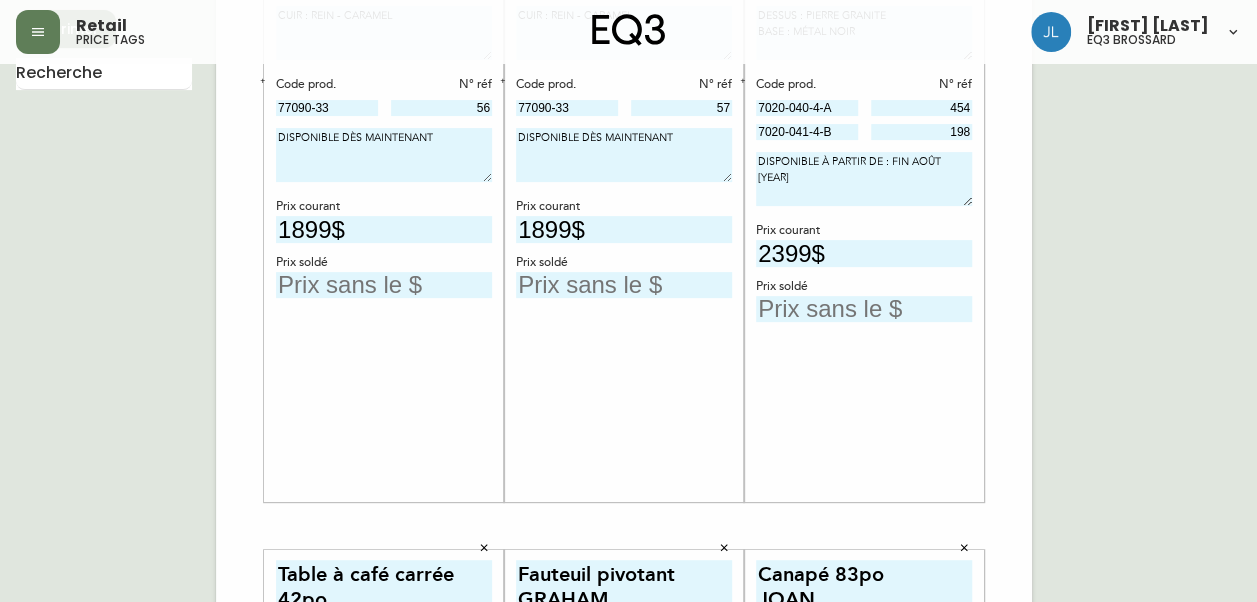type on "266" 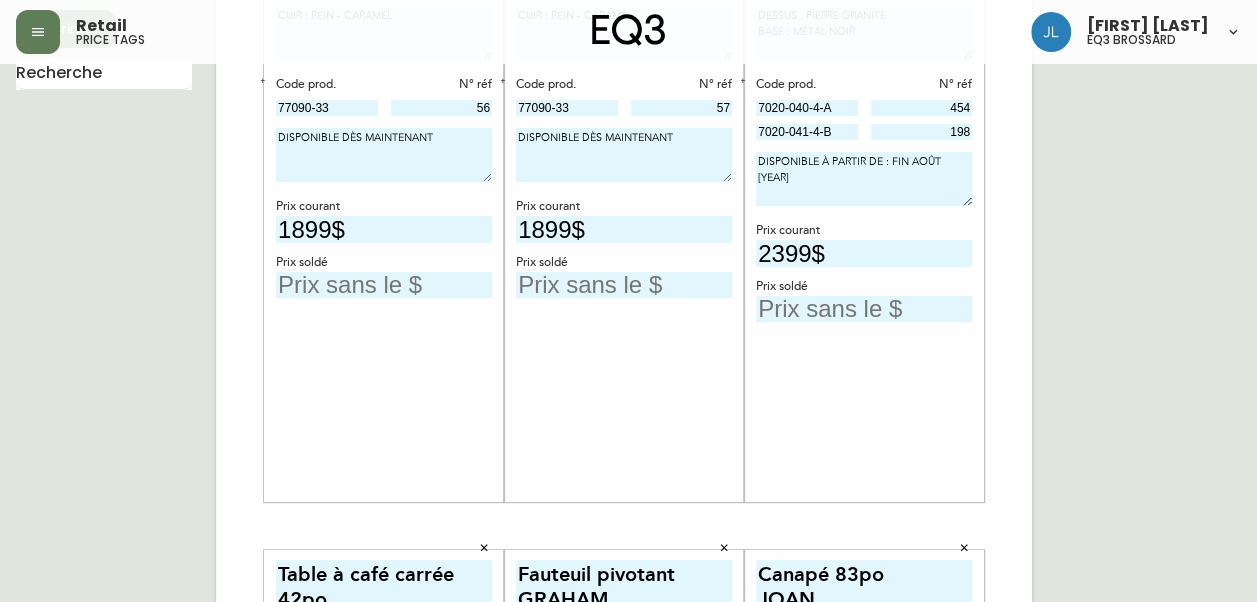click on "French Canada fr_CA EQ3 font EQ3 Grand format pendre marque large 8.5 po × 14 po – Portrait Imprimer Fauteuil pivotant DORSET CUIR : REIN - CARAMEL Code prod. N° réf [PRODUCT_CODE] 56 DISPONIBLE DÈS MAINTENANT Prix courant 1899$ Prix soldé Fauteuil pivotant
DORSET CUIR : REIN - CARAMEL Code prod. N° réf [PRODUCT_CODE] 57 DISPONIBLE DÈS MAINTENANT Prix courant 1899$ Prix soldé Table à café carrée 42po
CUSTOM DESSUS : PIERRE GRANITE
BASE : MÉTAL NOIR  Code prod. N° réf [PRODUCT_CODE] 454 [PRODUCT_CODE] 198 DISPONIBLE À PARTIR DE : FIN AOÛT [YEAR] Prix courant 2399$ Prix soldé Table à café carrée 42po
CUSTOM DESSUS : PIERRE GRANITE
BASE : MÉTAL NOIR  Code prod. N° réf [PRODUCT_CODE] 437 [PRODUCT_CODE] 162 DISPONIBLE À PARTIR DE : FIN AOÛT [YEAR] Prix courant 2399$ Prix soldé Fauteuil pivotant
GRAHAM CUIR : SARATOGA- SADDLE  Code prod. N° réf [PRODUCT_CODE] 6 DISPONIBLE DÈS MAINTENANT Prix courant 2999$ Prix soldé Canapé 83po
JOAN TISSU : ALMA - FOREST GREEN
PATTES : ALUMINIUM Code prod. N° réf [PRODUCT_CODE]" at bounding box center [628, 526] 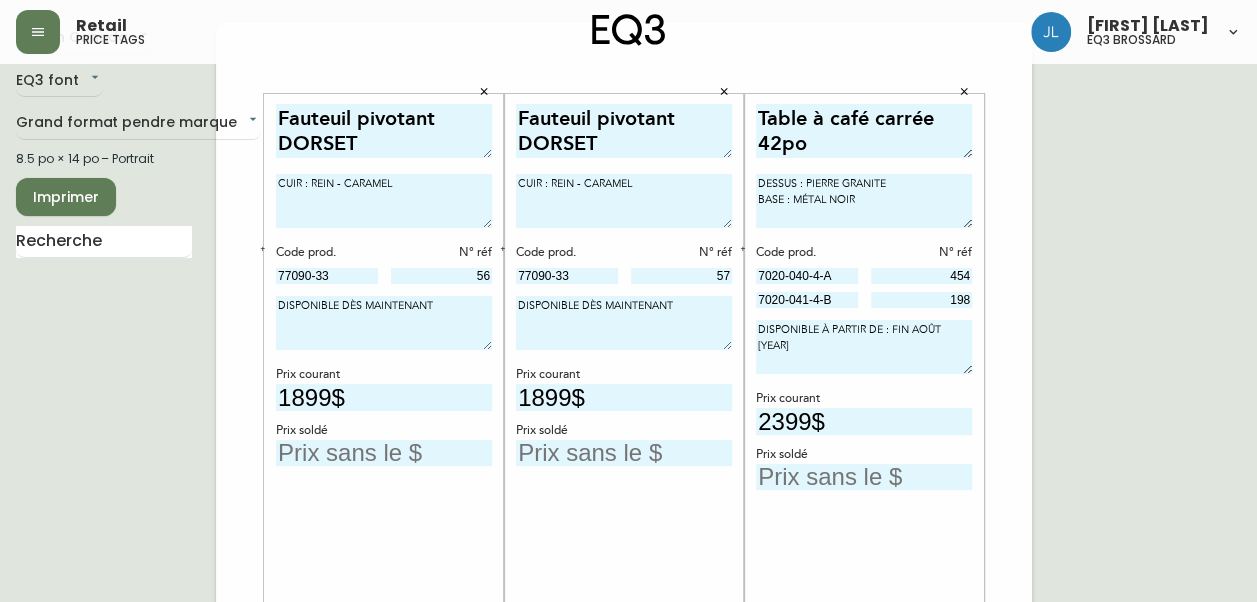 scroll, scrollTop: 57, scrollLeft: 0, axis: vertical 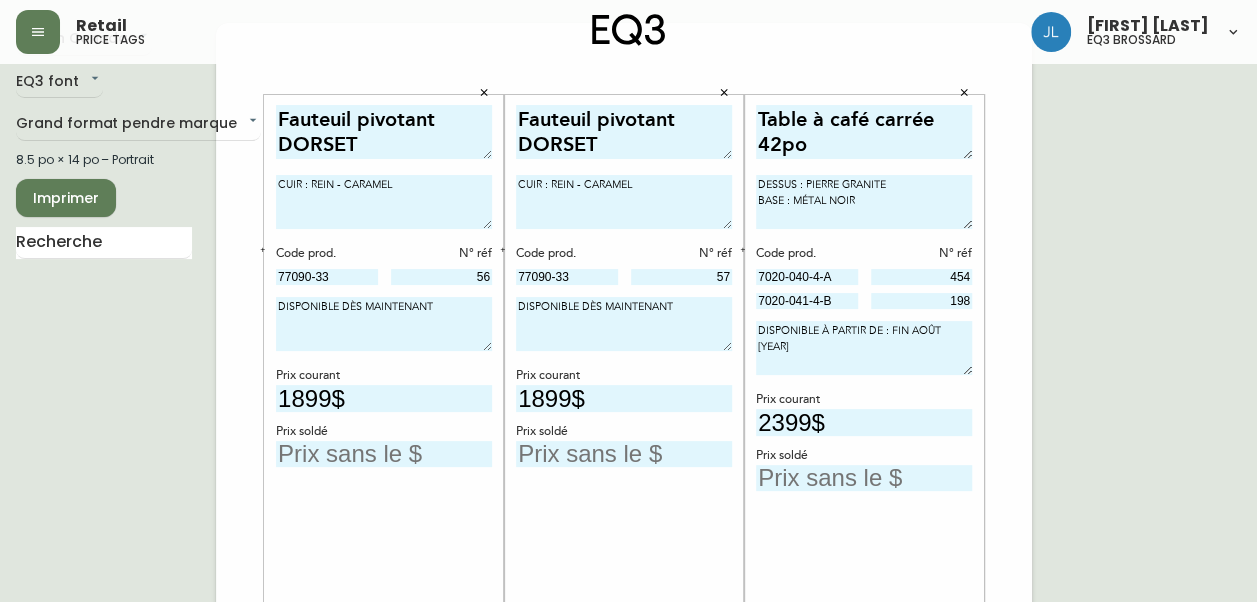 click at bounding box center (384, 454) 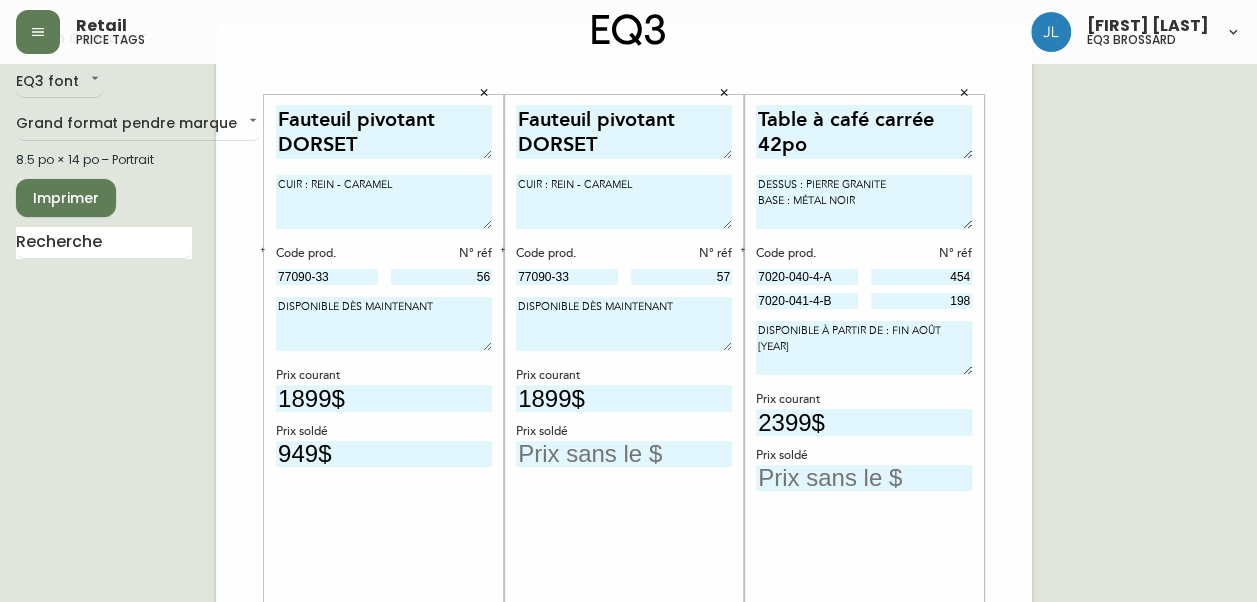 type on "949$" 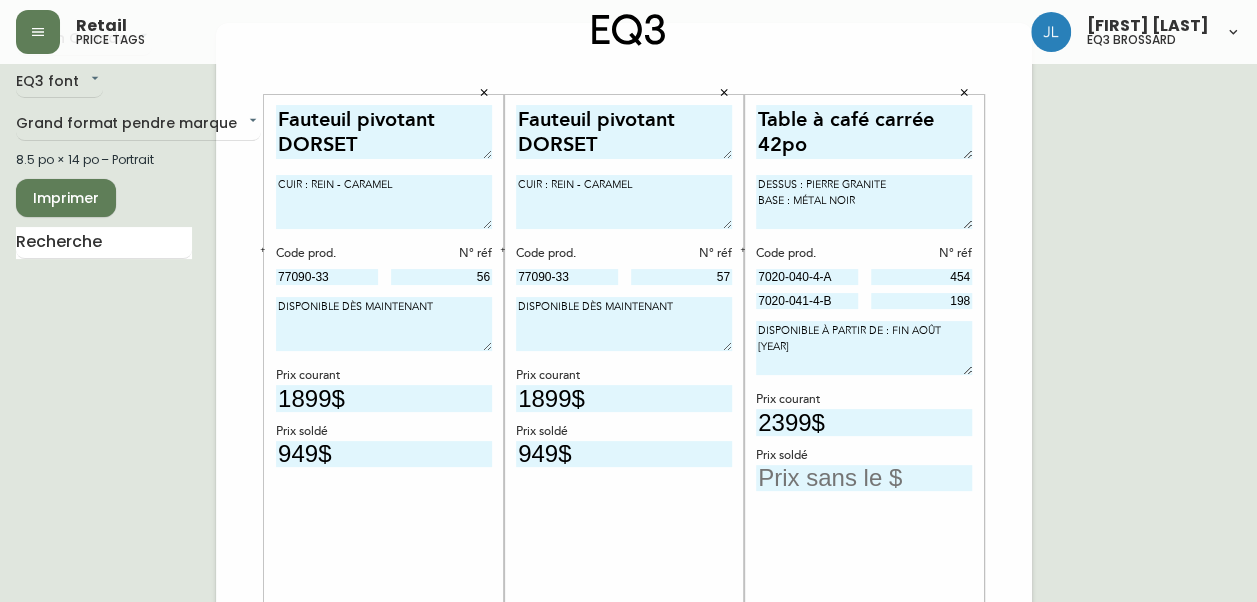 type on "949$" 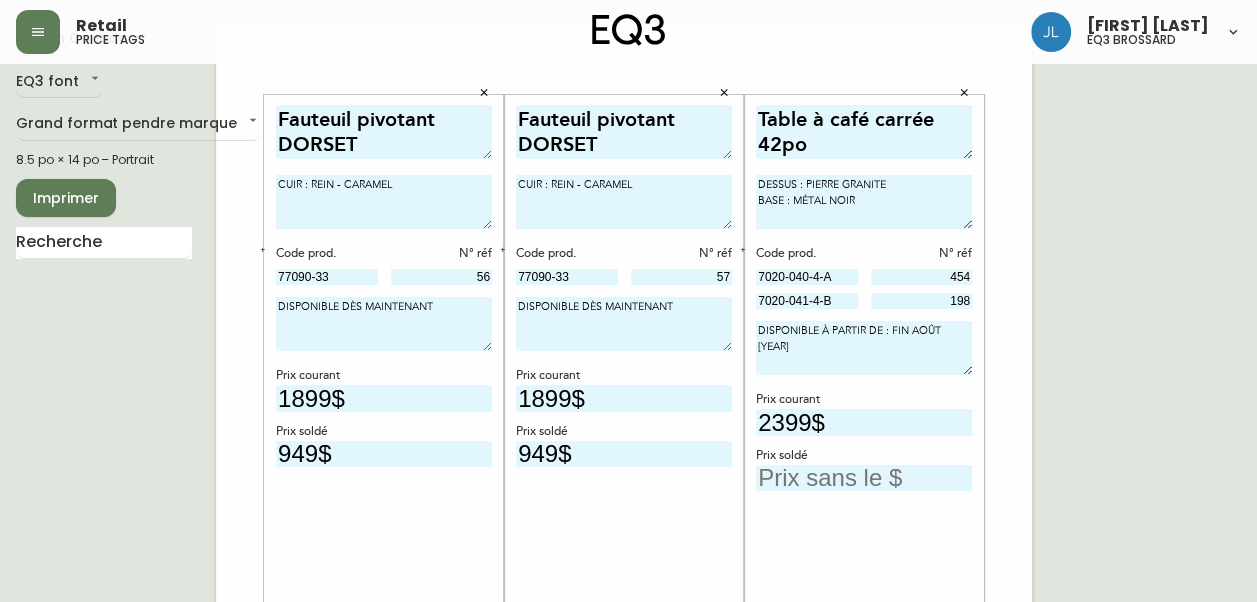 click at bounding box center [864, 478] 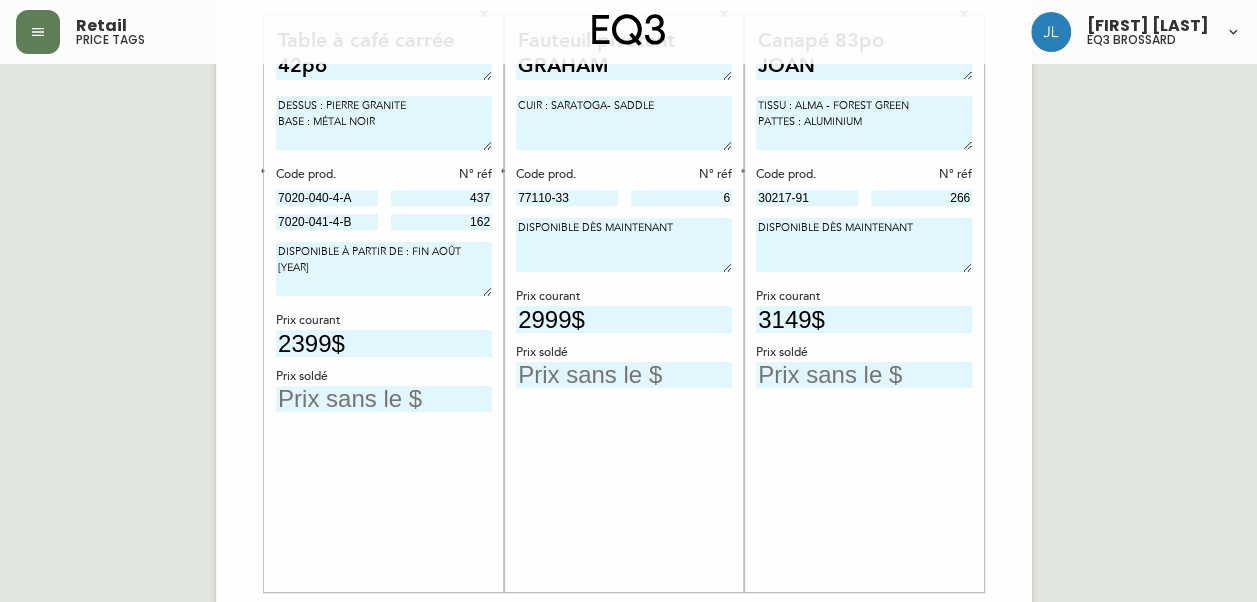scroll, scrollTop: 762, scrollLeft: 0, axis: vertical 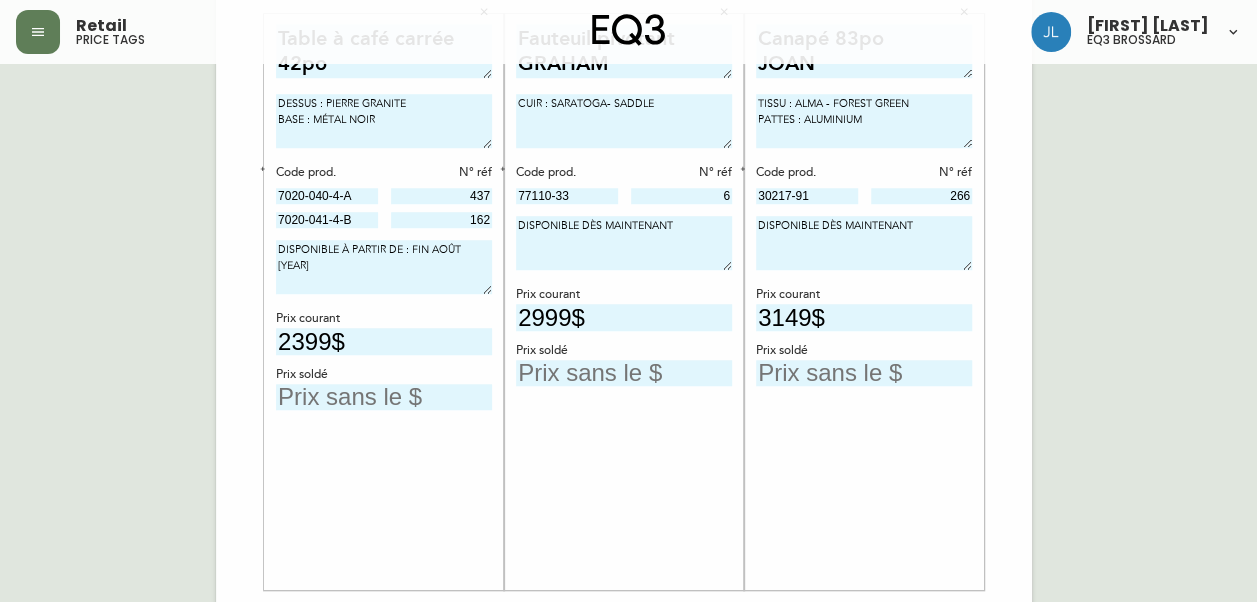type on "1199$" 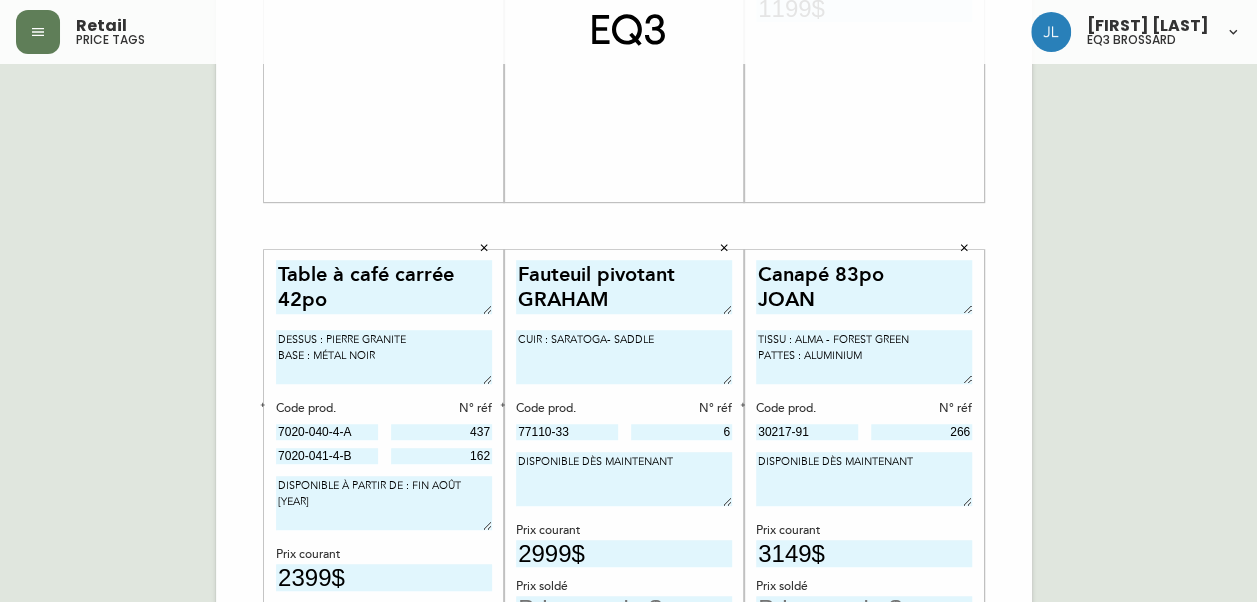 scroll, scrollTop: 627, scrollLeft: 0, axis: vertical 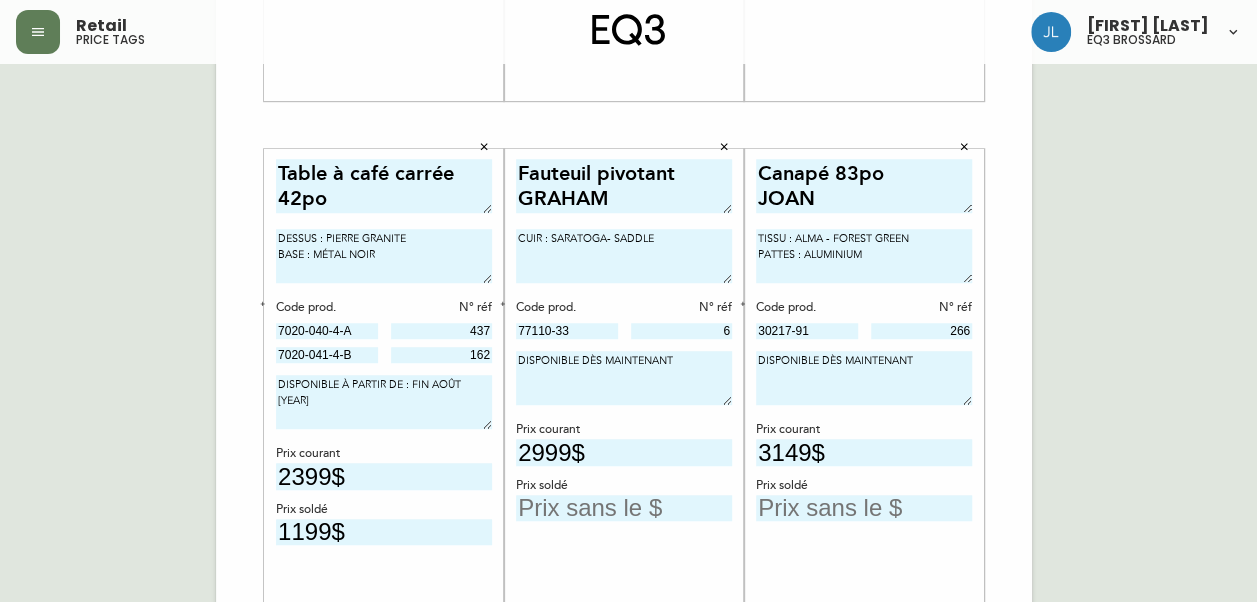 type on "1199$" 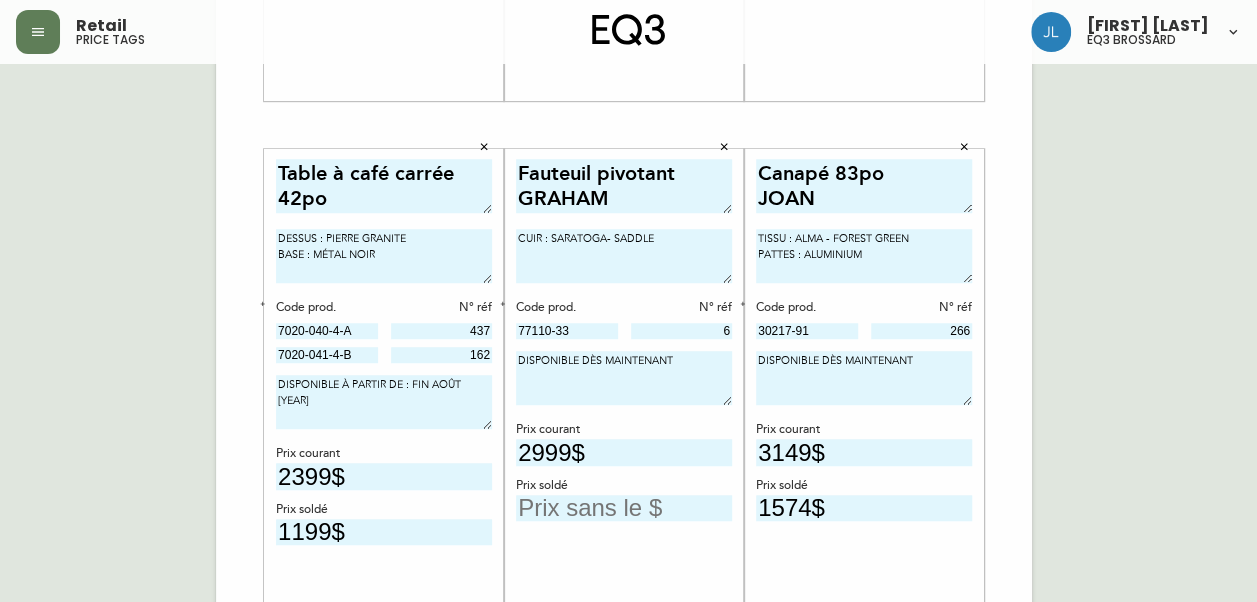type on "1574$" 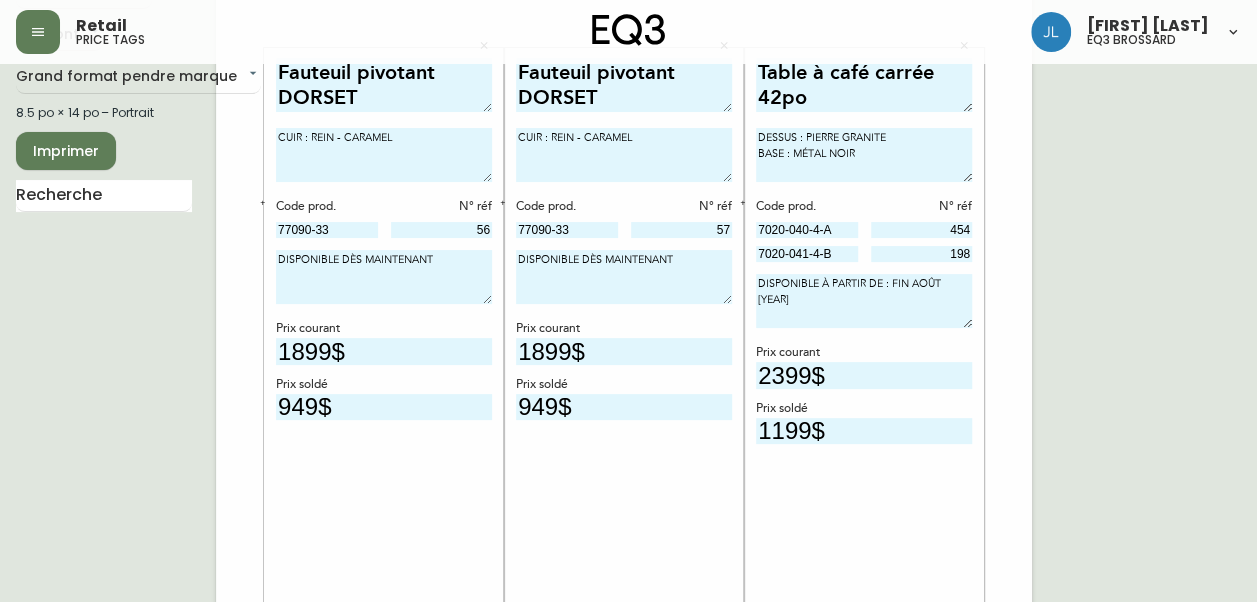 scroll, scrollTop: 0, scrollLeft: 0, axis: both 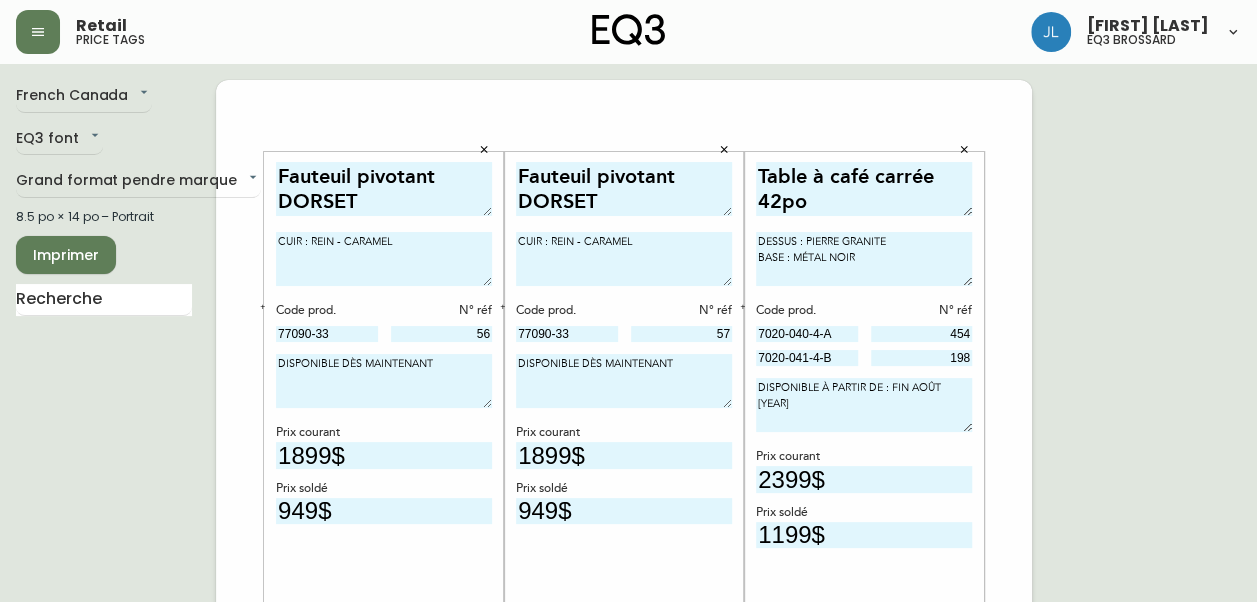type on "1499$" 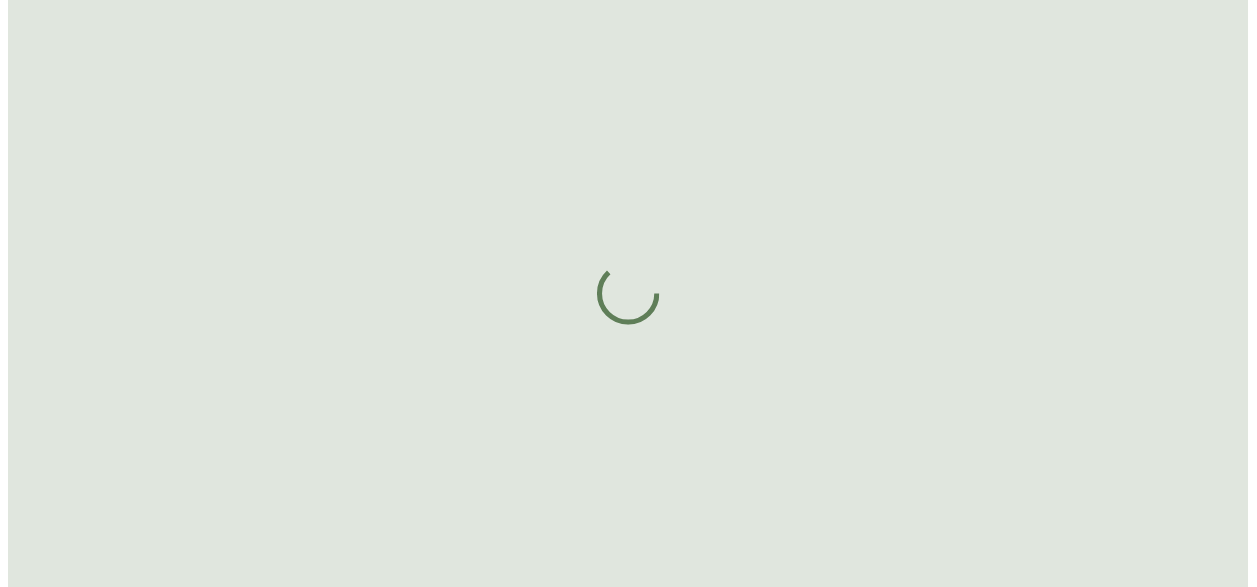 scroll, scrollTop: 0, scrollLeft: 0, axis: both 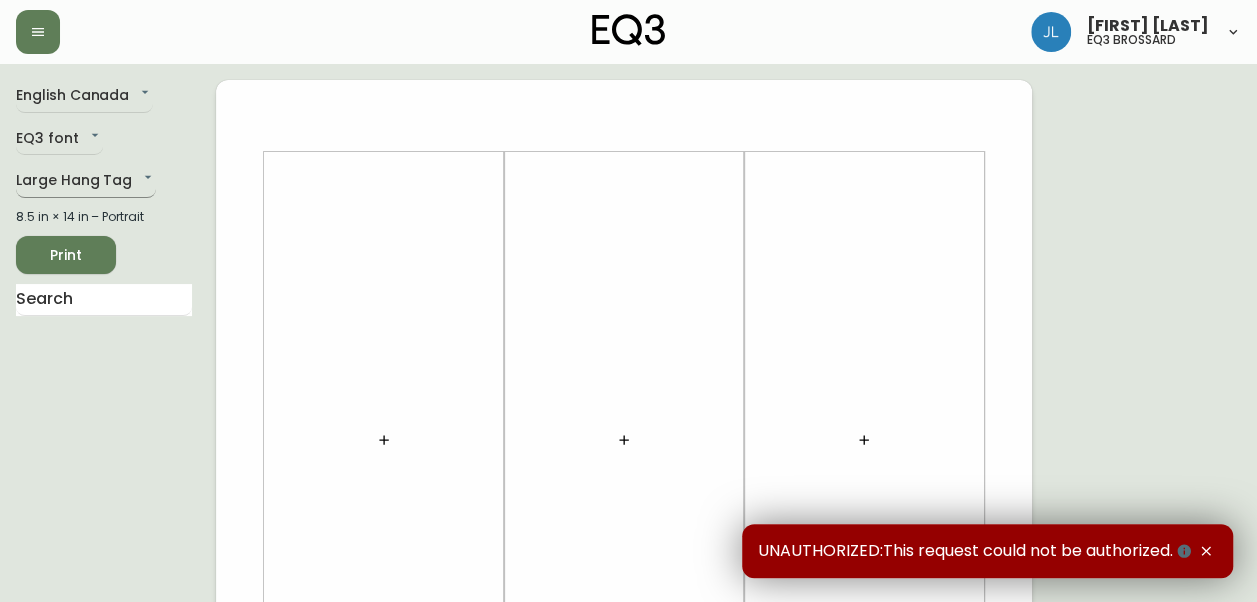click on "Josiane Lamarche eq3 brossard   English Canada en_CA EQ3 font EQ3 Large Hang Tag large 8.5 in × 14 in – Portrait Print UNAUTHORIZED:This request could not be authorized." at bounding box center [628, 712] 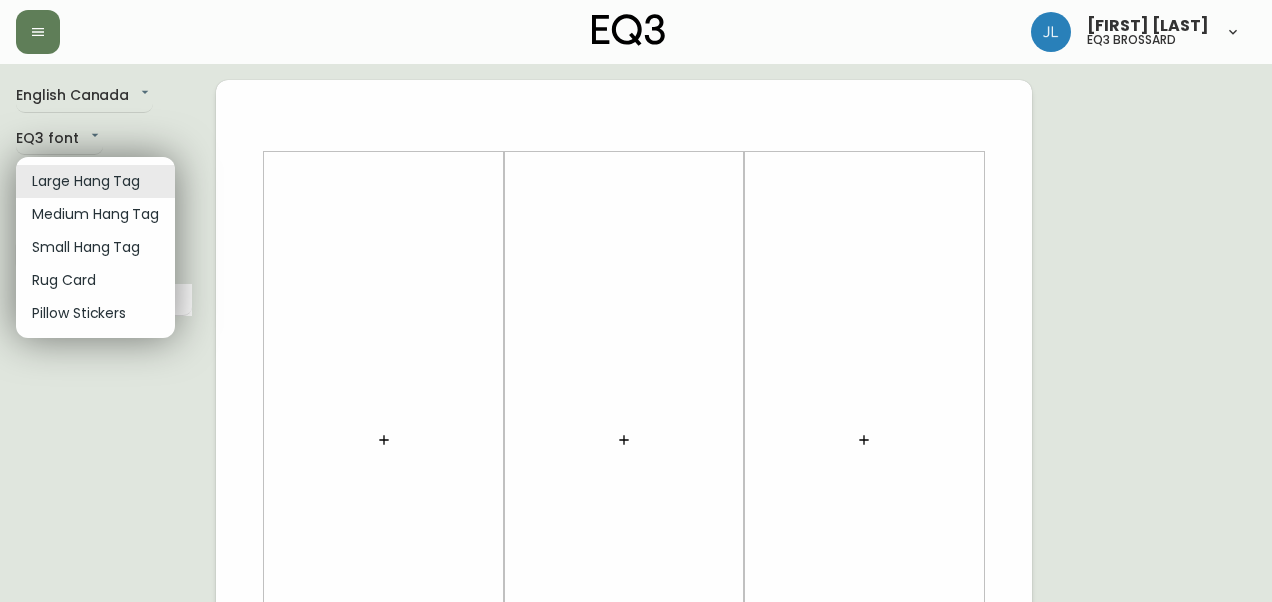 click on "Small Hang Tag" at bounding box center (95, 247) 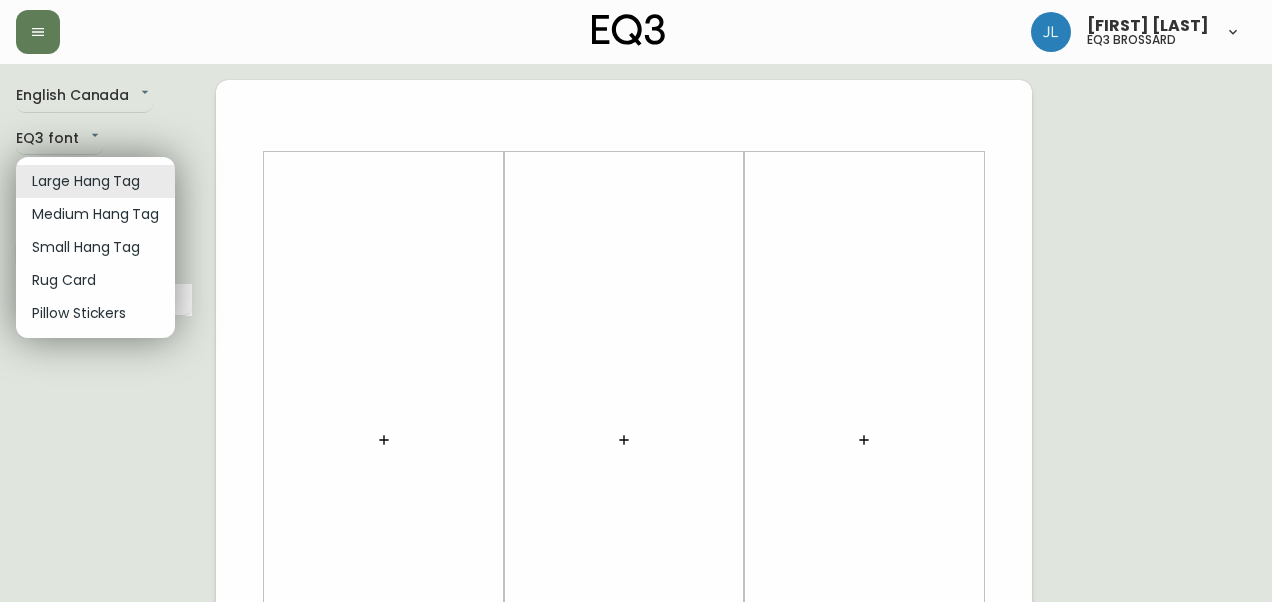 type on "small" 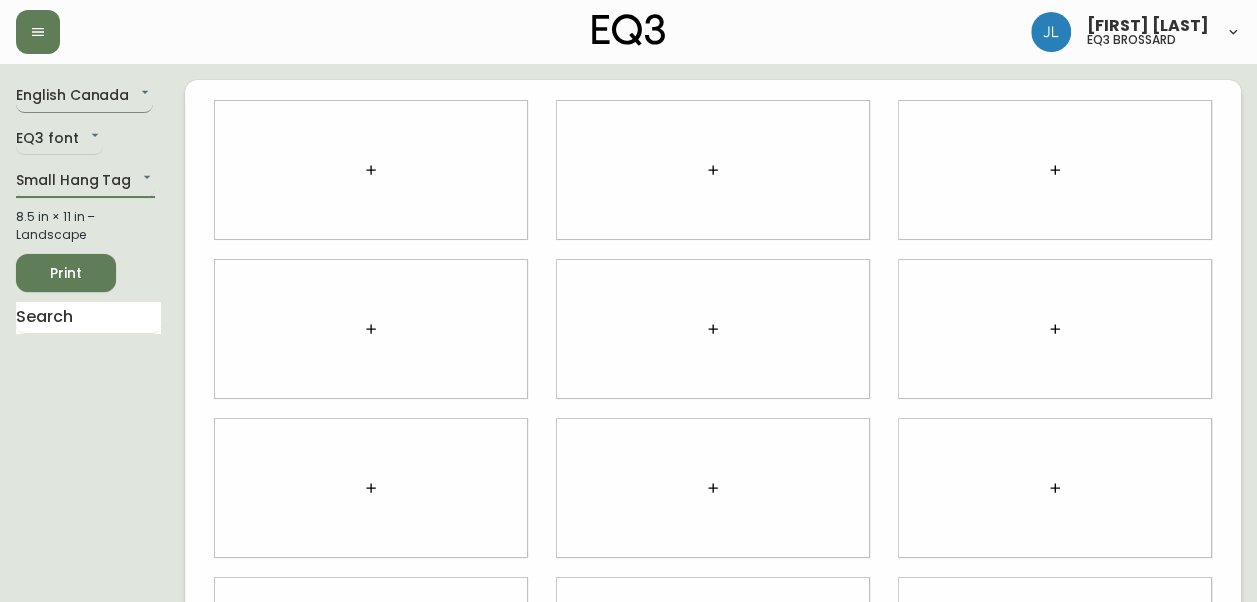 click on "Josiane Lamarche eq3 brossard   English Canada en_CA EQ3 font EQ3 Small Hang Tag small 8.5 in × 11 in – Landscape Print" at bounding box center [628, 448] 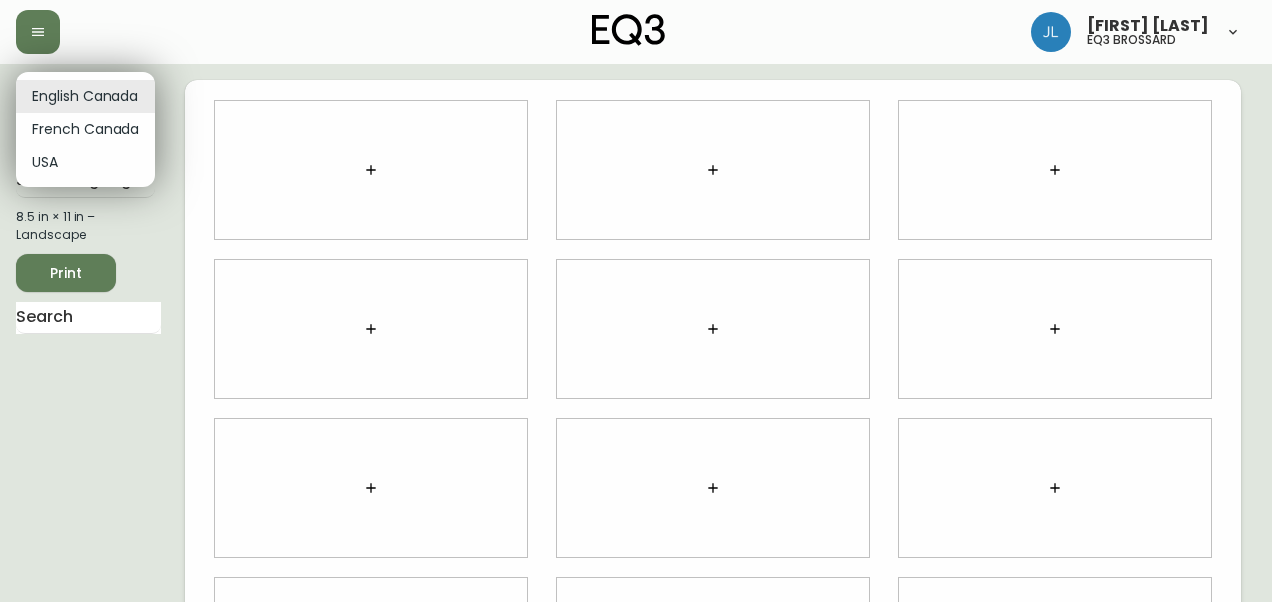 click on "French Canada" at bounding box center [85, 129] 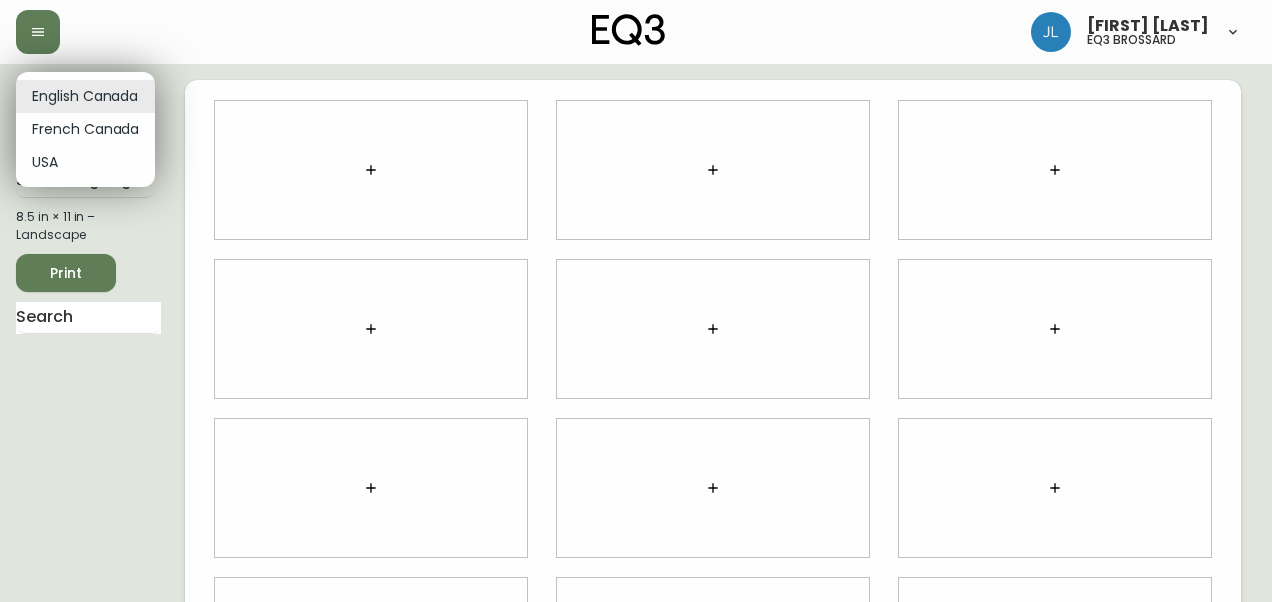 type on "fr_CA" 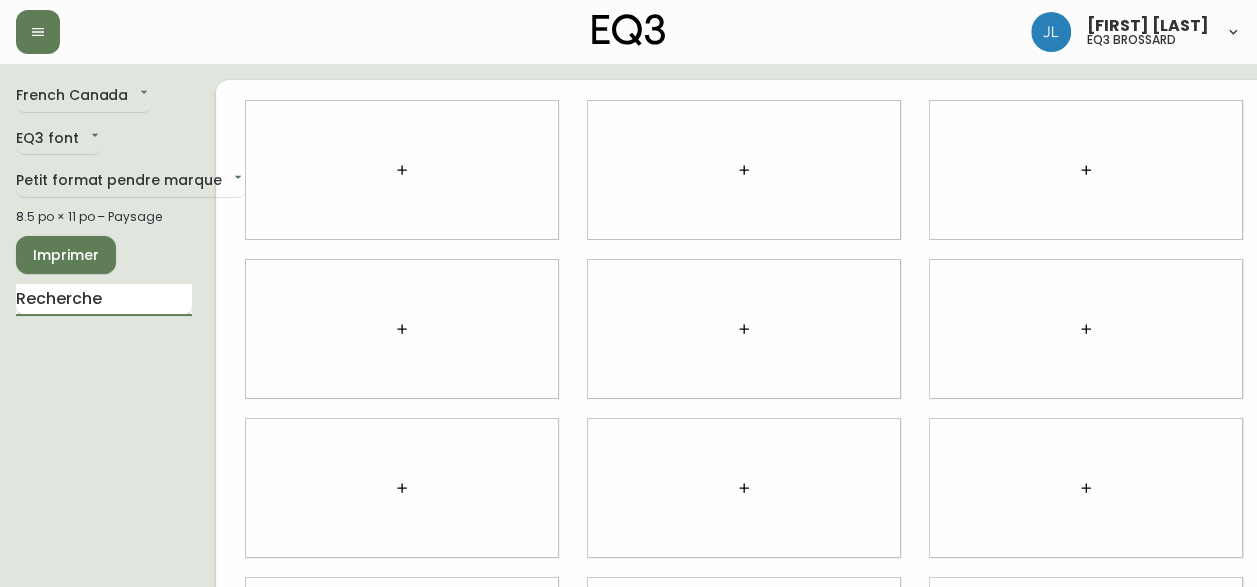 click at bounding box center (104, 300) 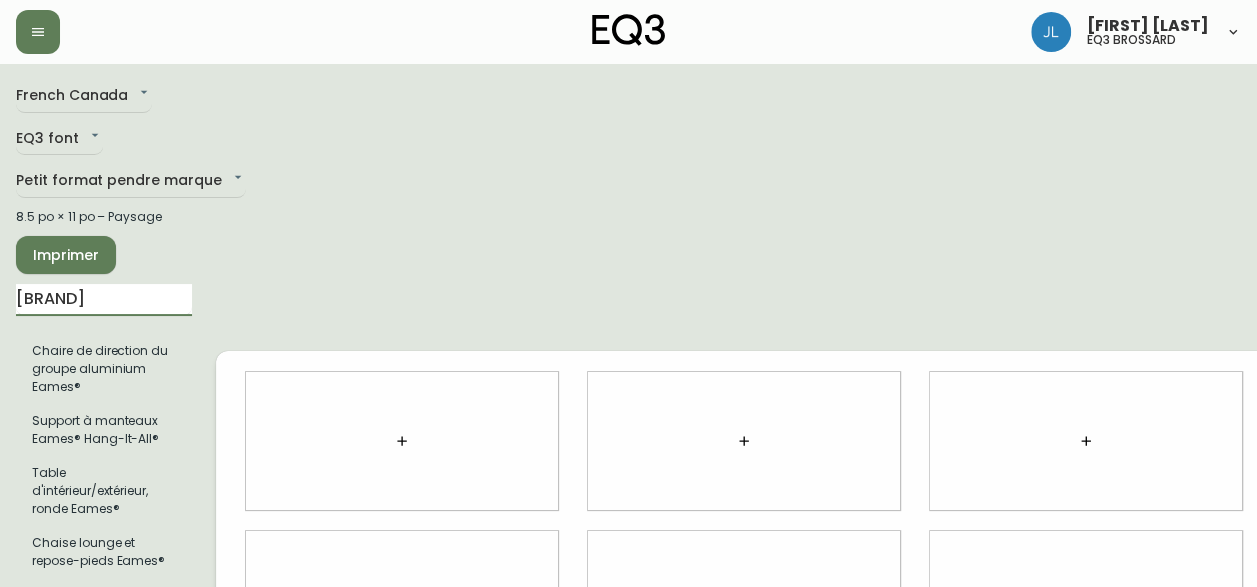 type on "eames" 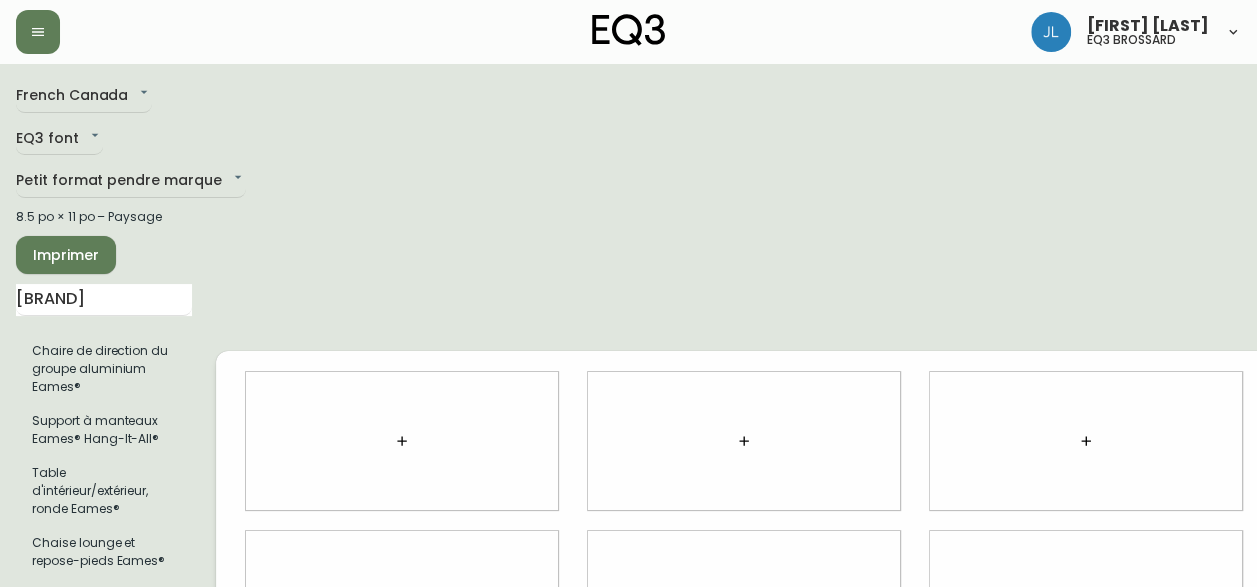 click at bounding box center (744, 759) 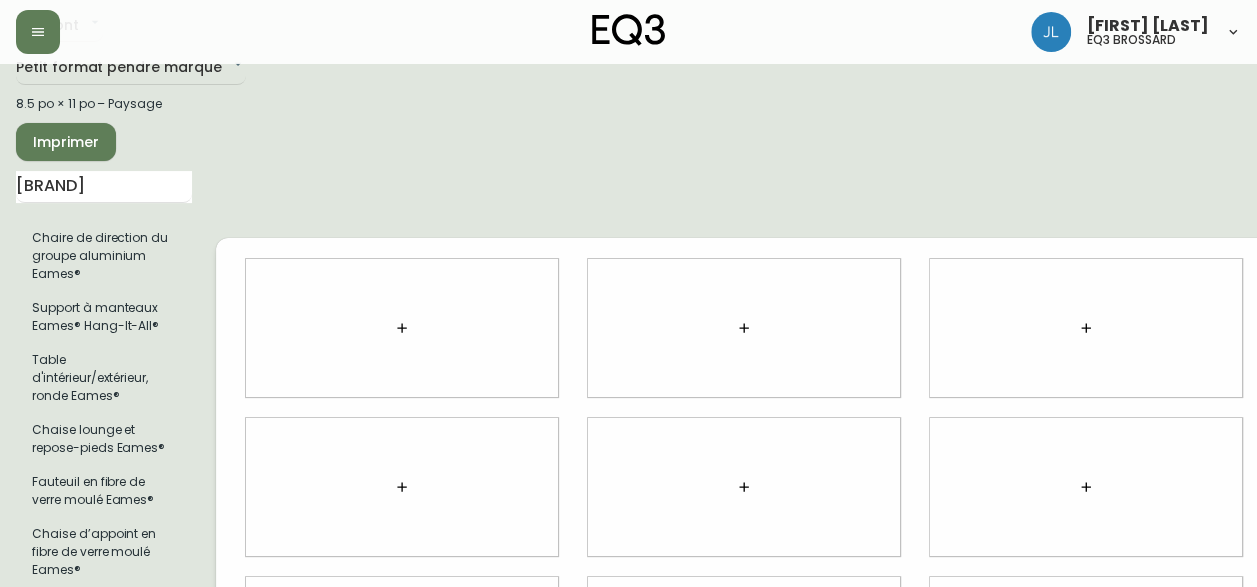 scroll, scrollTop: 116, scrollLeft: 0, axis: vertical 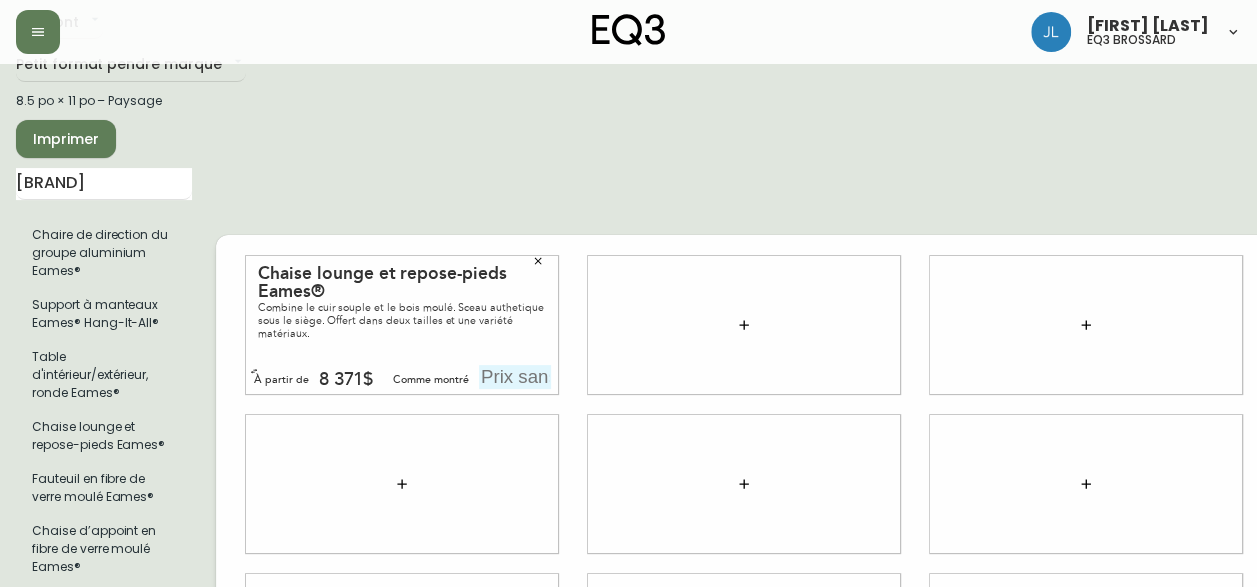 click at bounding box center (515, 377) 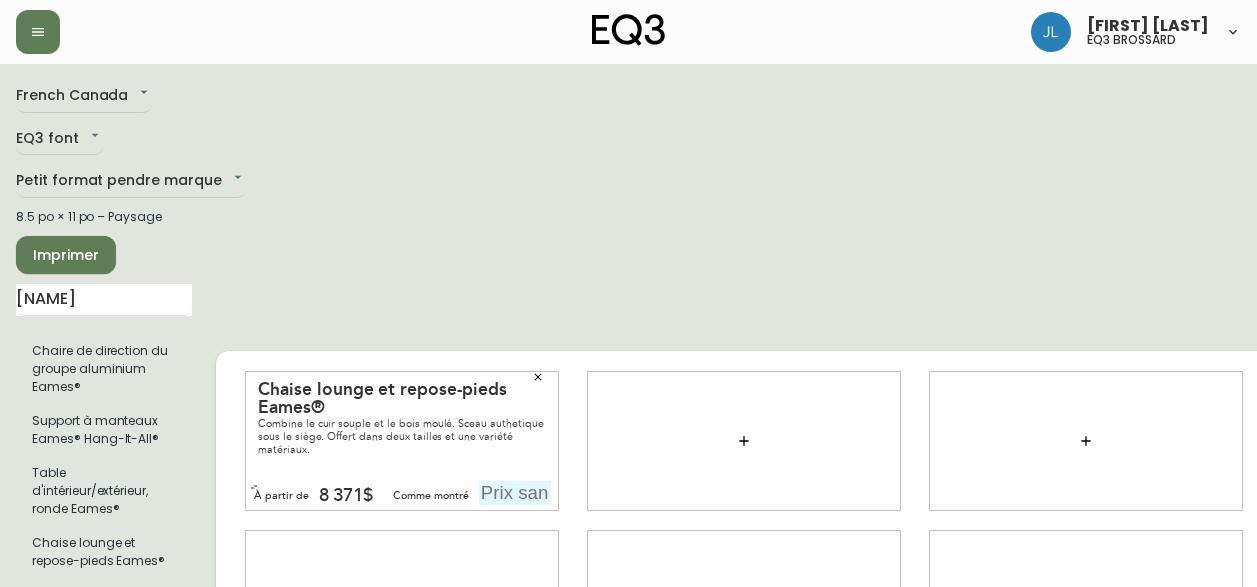 scroll, scrollTop: 116, scrollLeft: 0, axis: vertical 